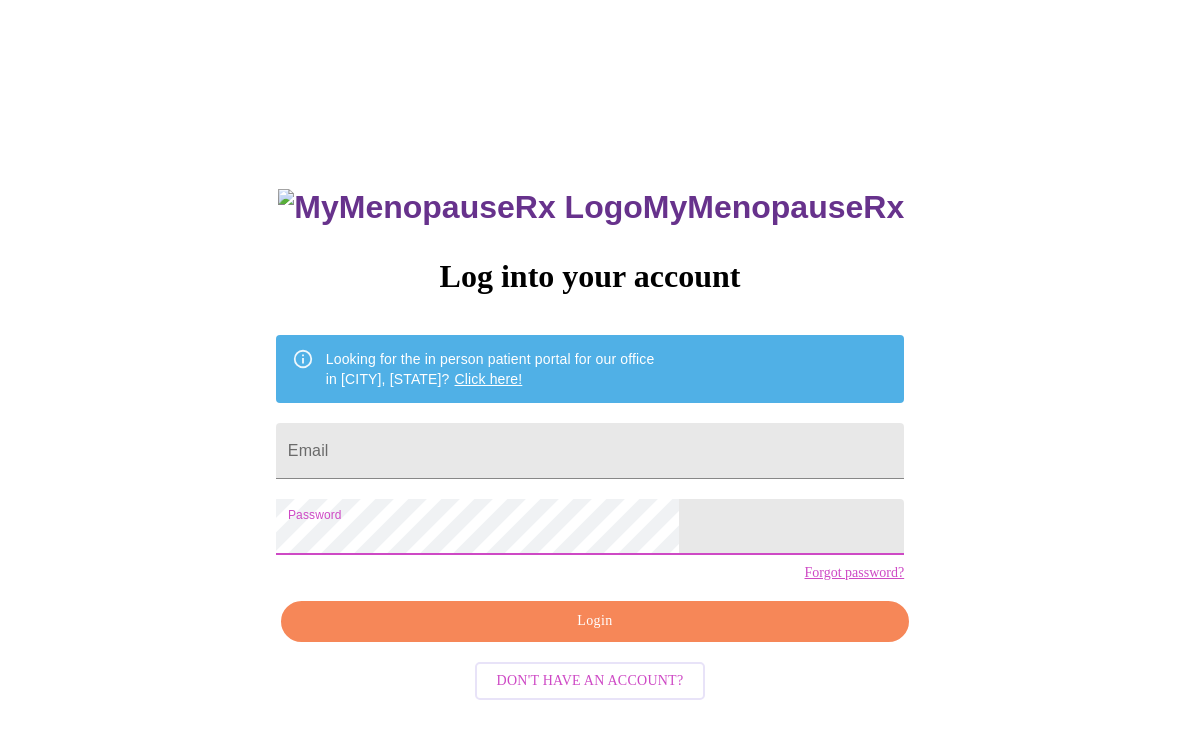 scroll, scrollTop: 52, scrollLeft: 0, axis: vertical 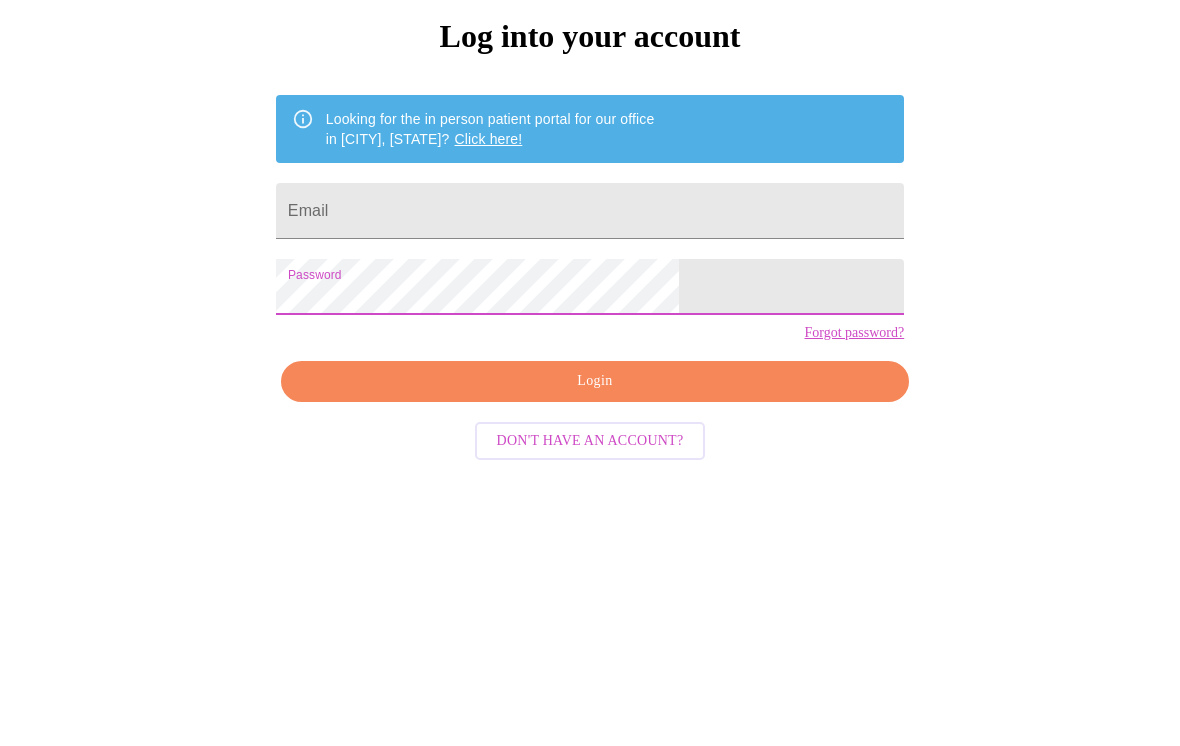 click on "Email" at bounding box center [590, 399] 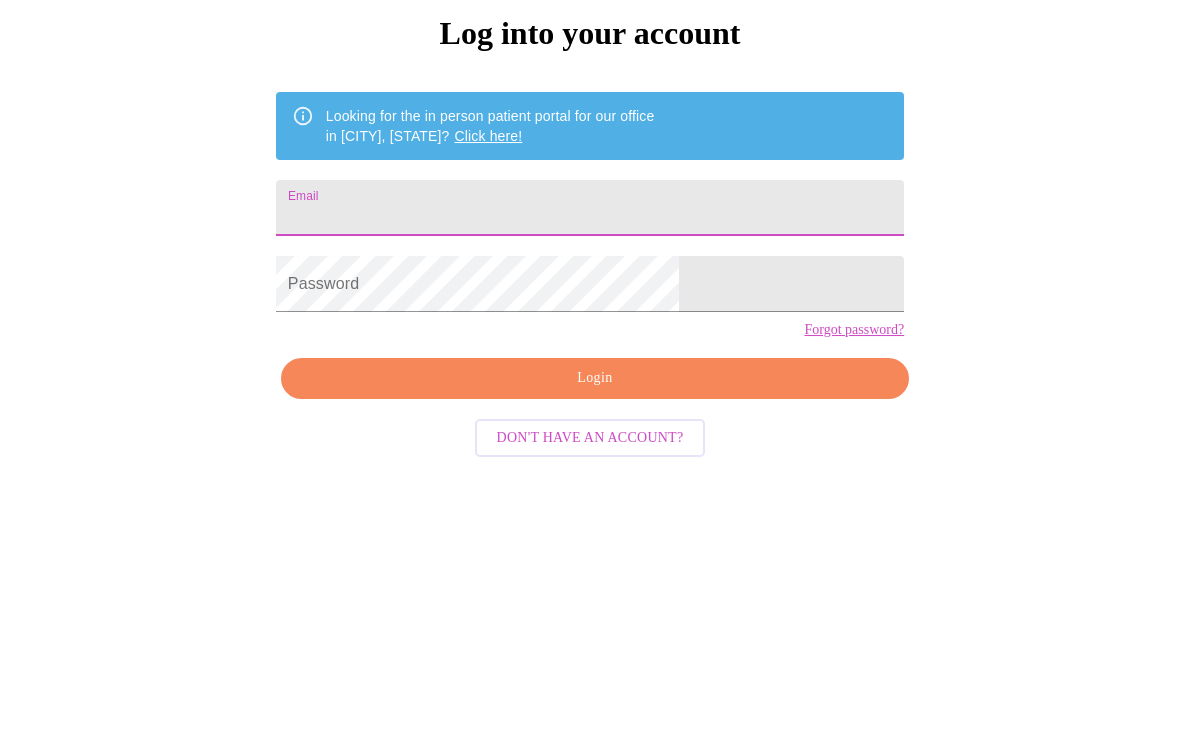 scroll, scrollTop: 51, scrollLeft: 0, axis: vertical 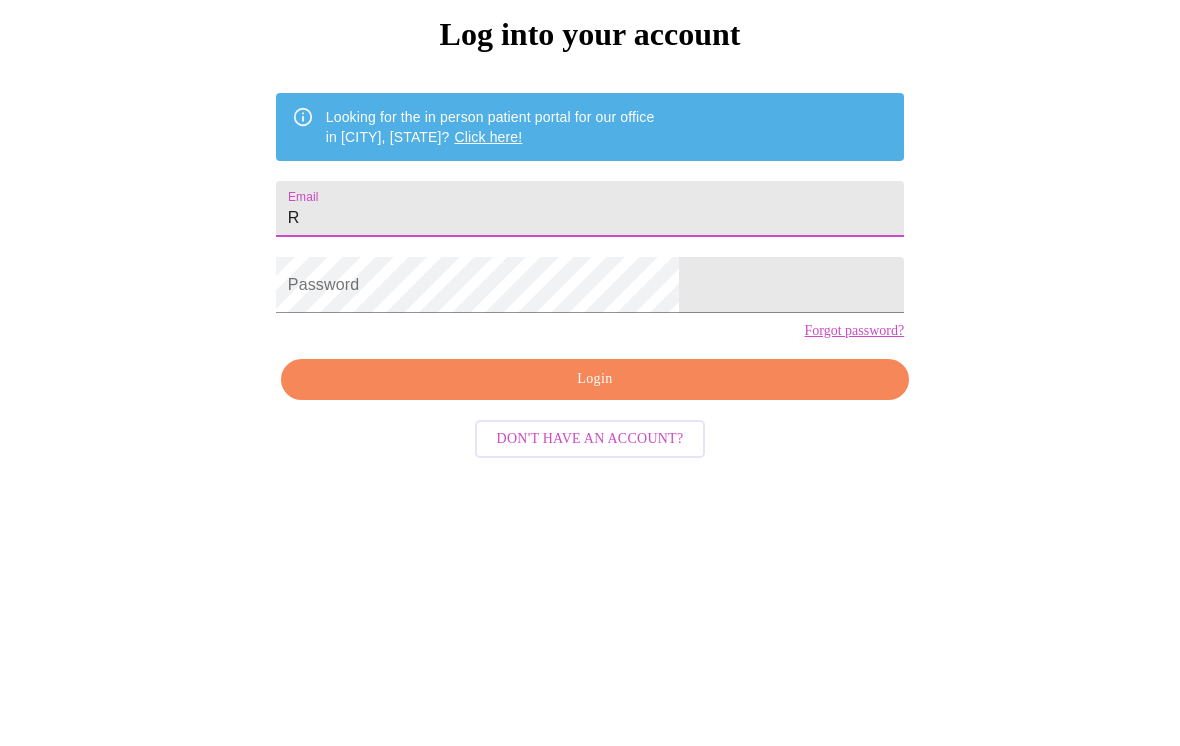 type on "ronzettejackson@gmail.com" 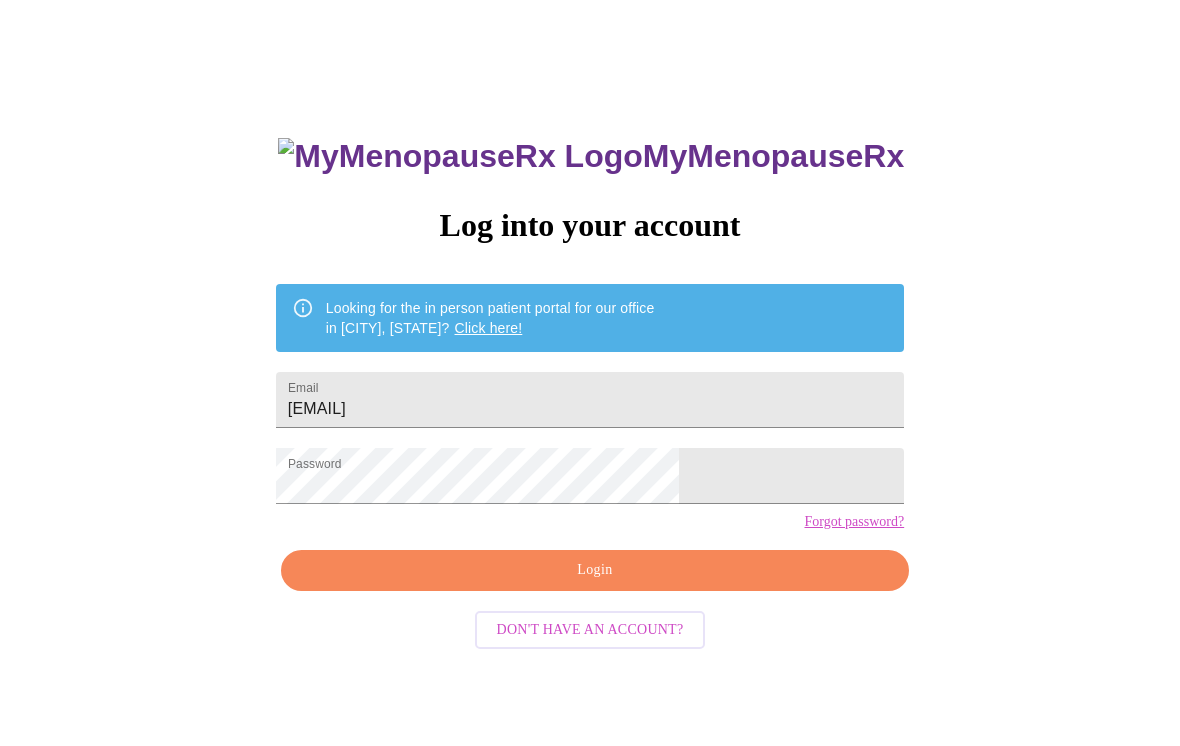 click on "Login" at bounding box center (595, 570) 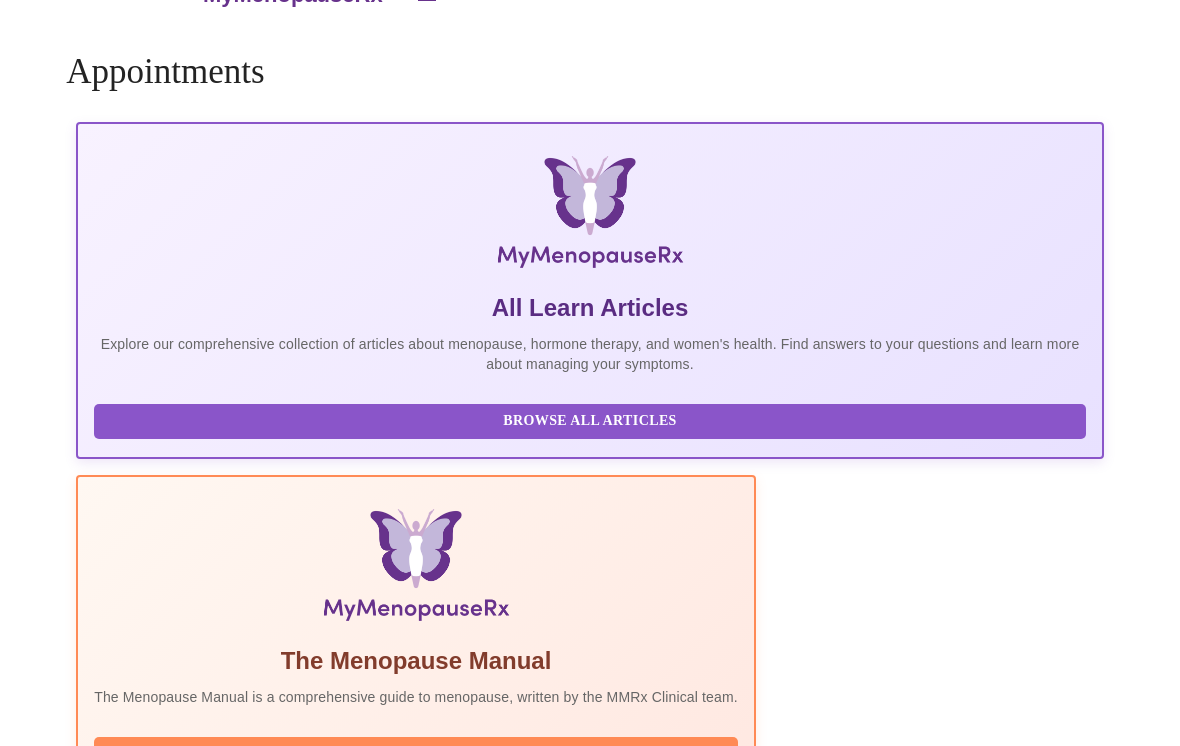 scroll, scrollTop: 31, scrollLeft: 0, axis: vertical 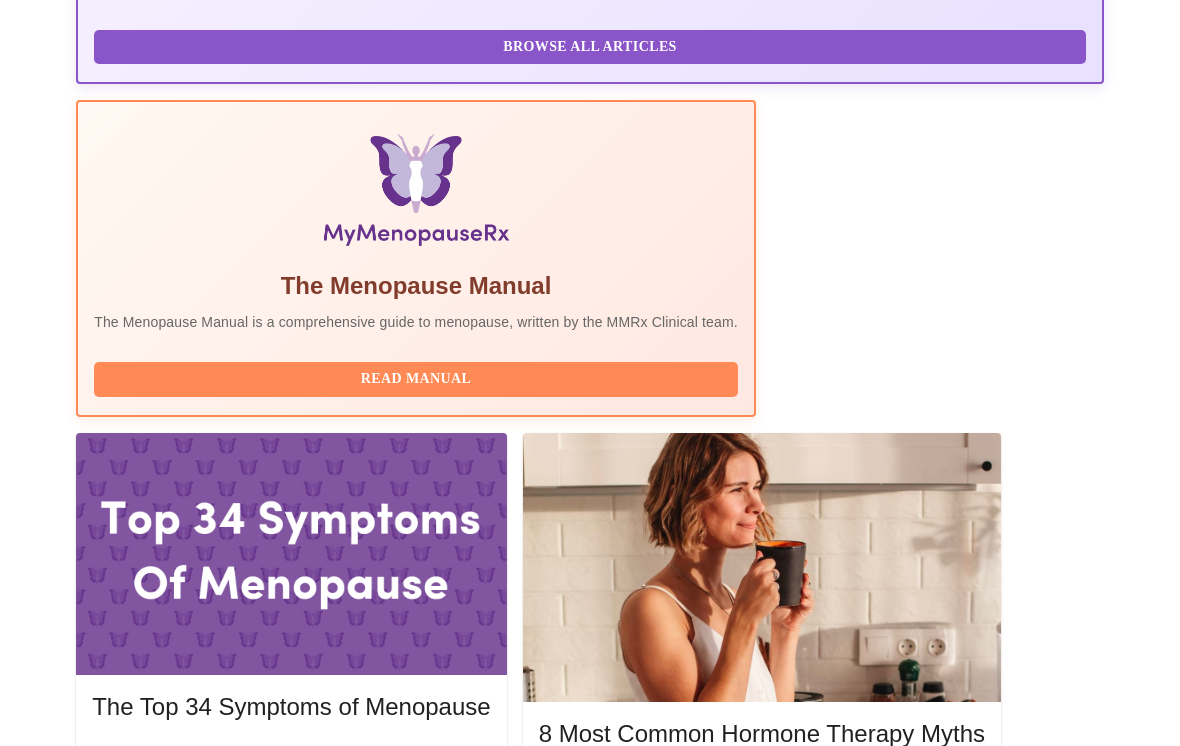 click 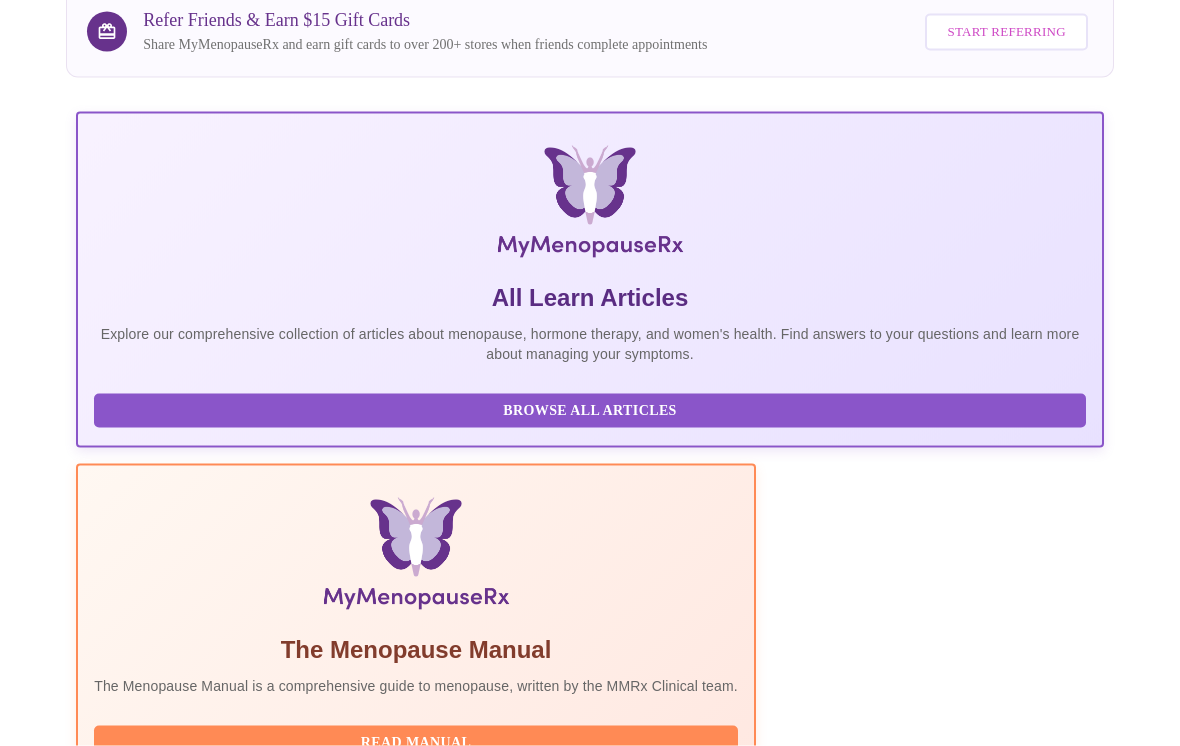scroll, scrollTop: 226, scrollLeft: 0, axis: vertical 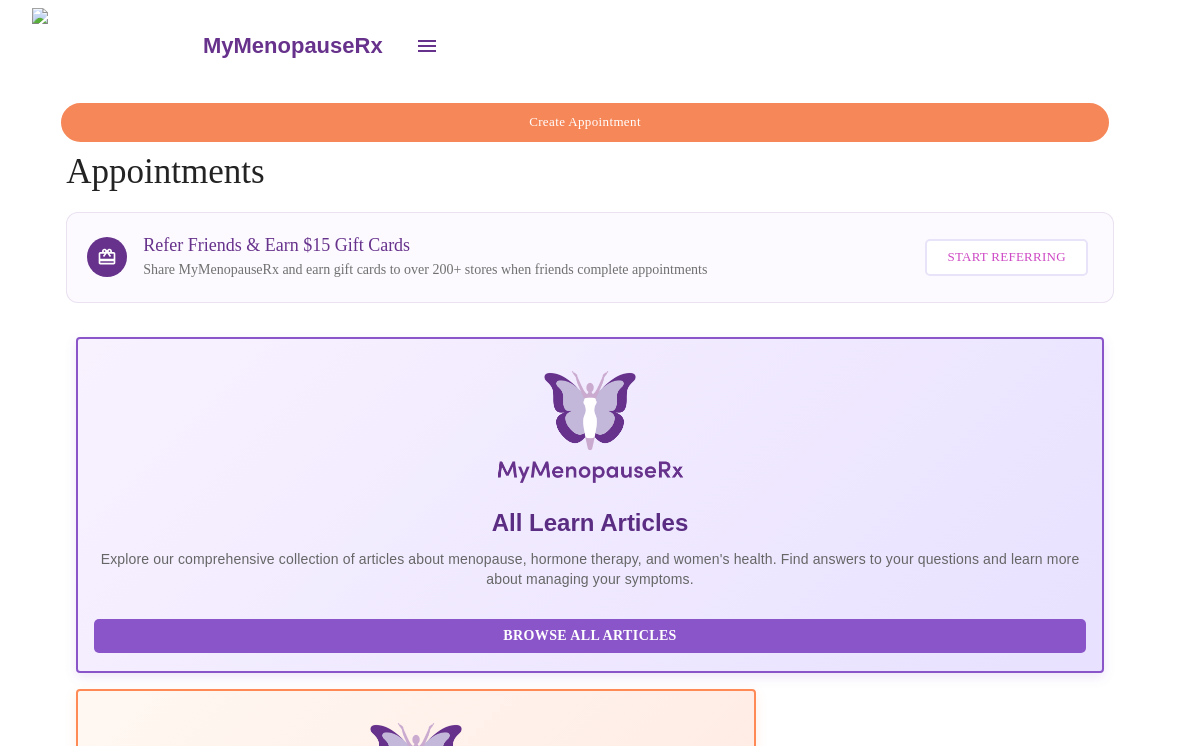 click 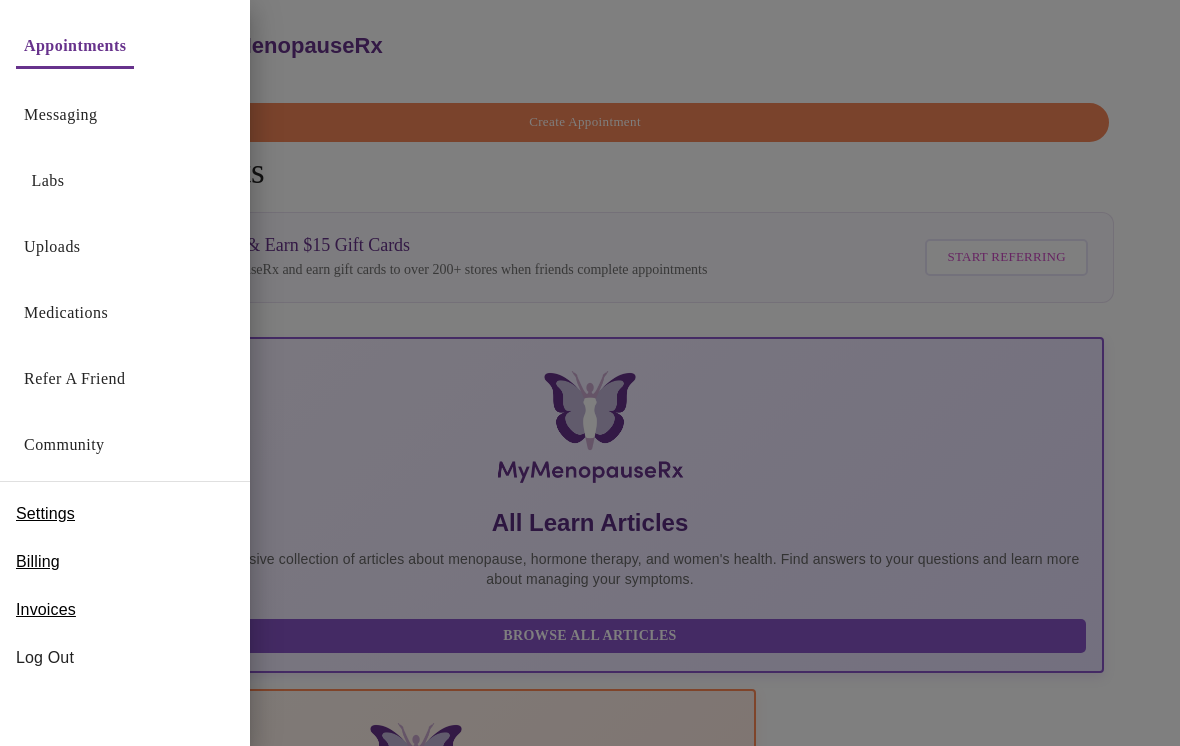 click on "Messaging" at bounding box center (60, 115) 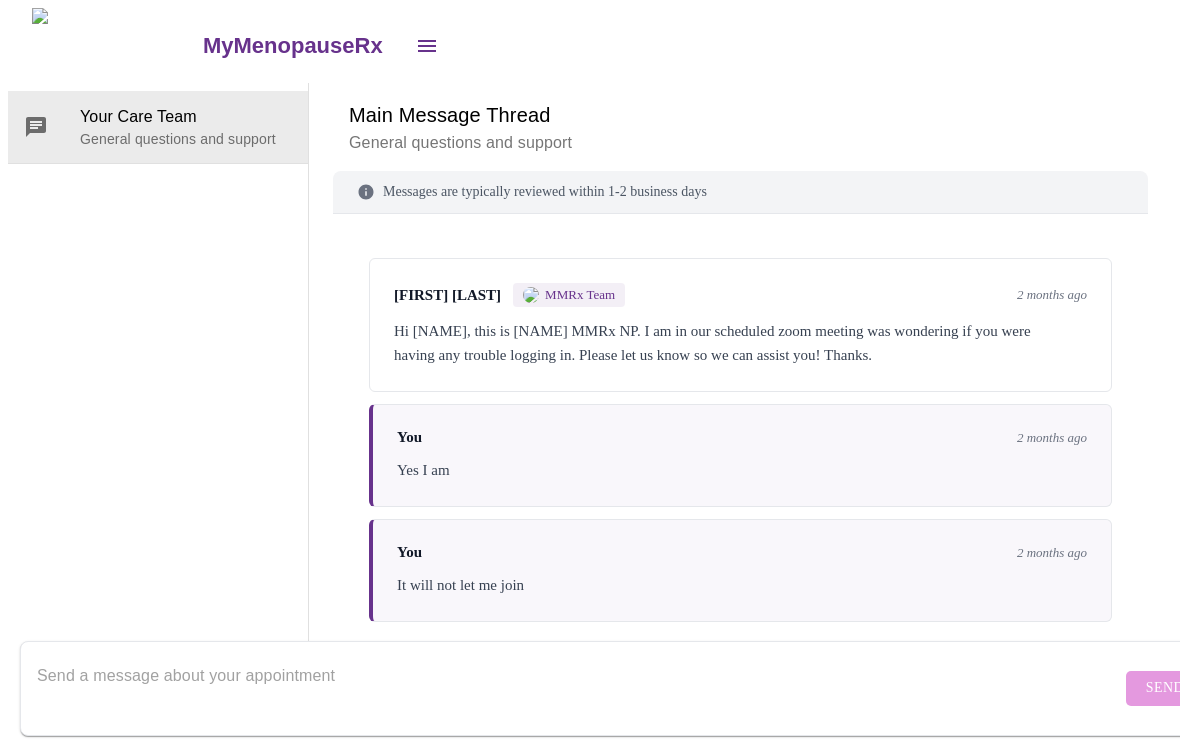 scroll, scrollTop: 0, scrollLeft: 0, axis: both 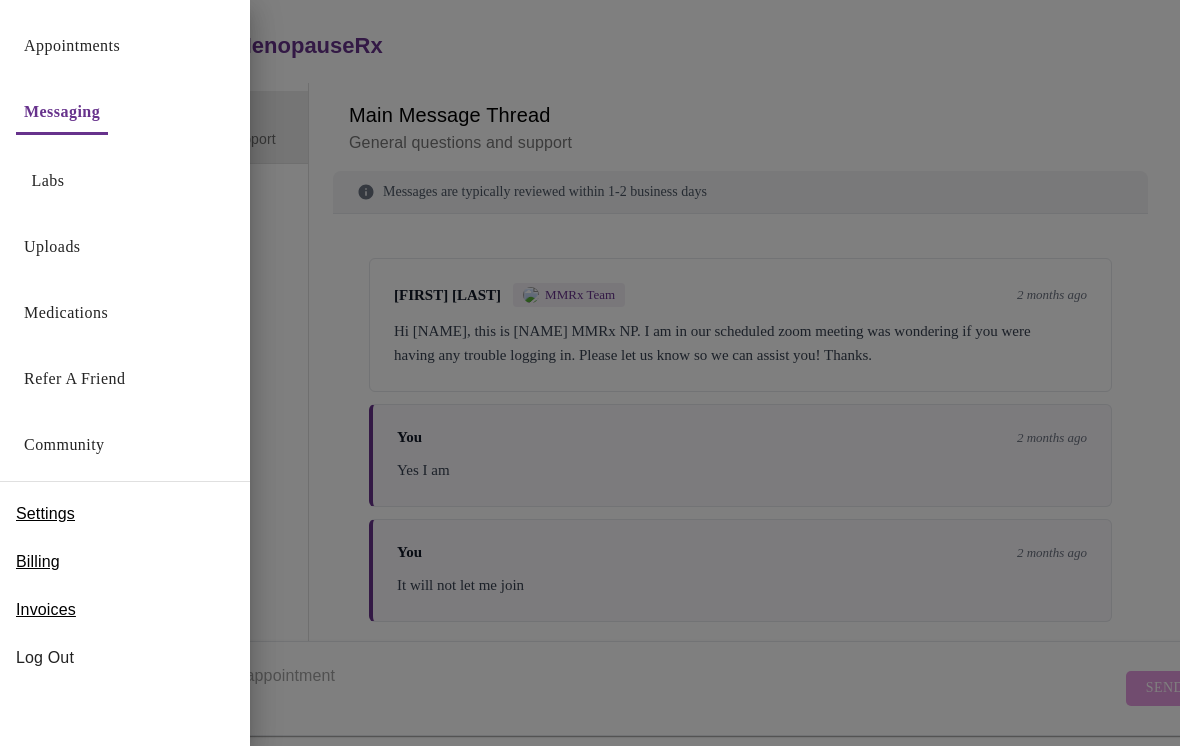 click on "Appointments" at bounding box center [72, 46] 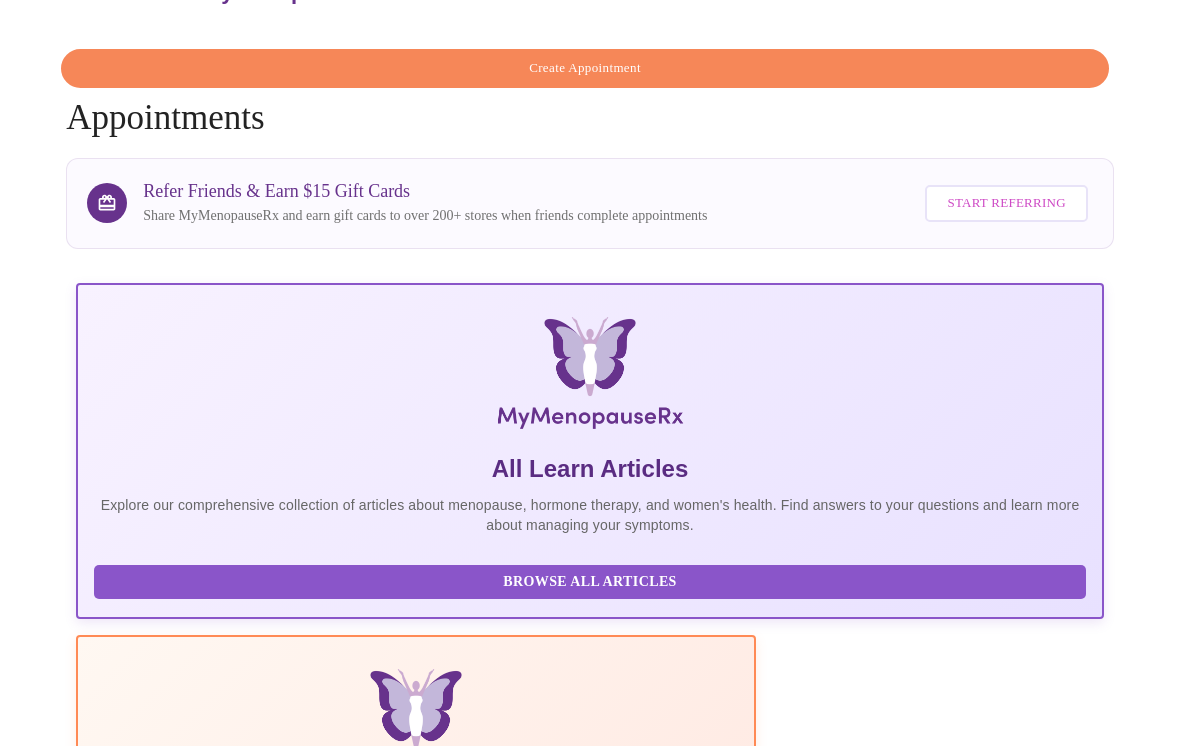 scroll, scrollTop: 0, scrollLeft: 0, axis: both 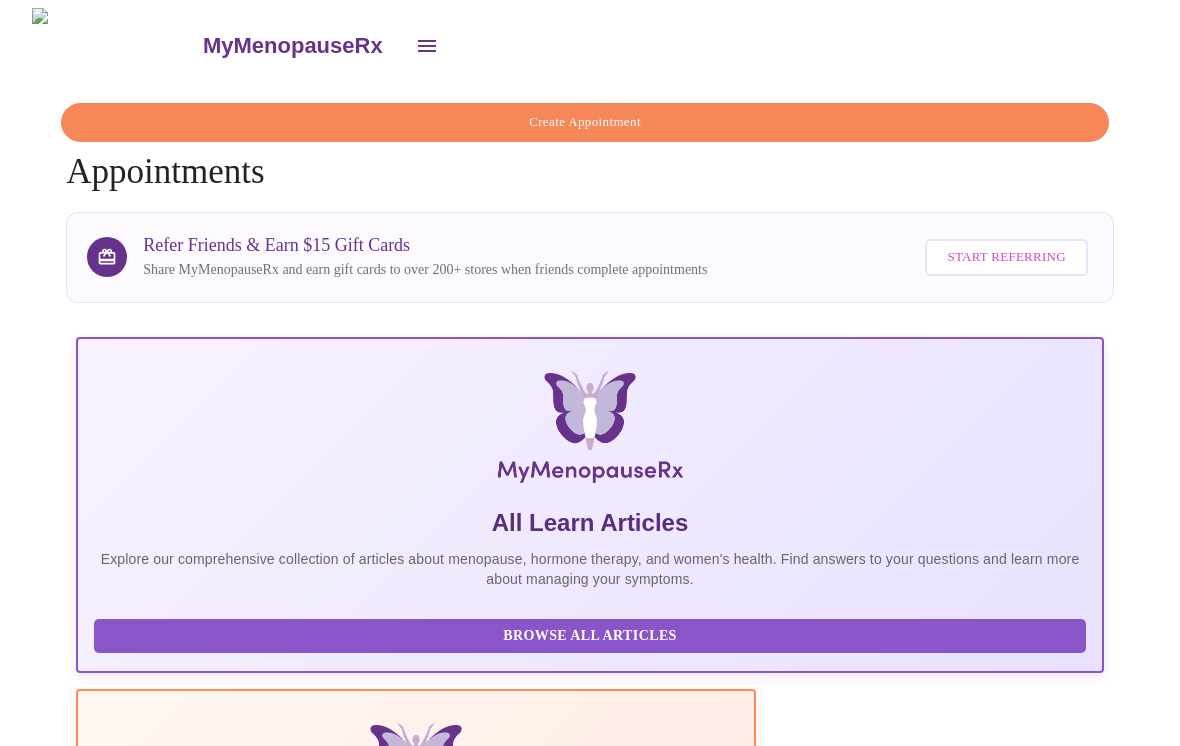 click at bounding box center (427, 46) 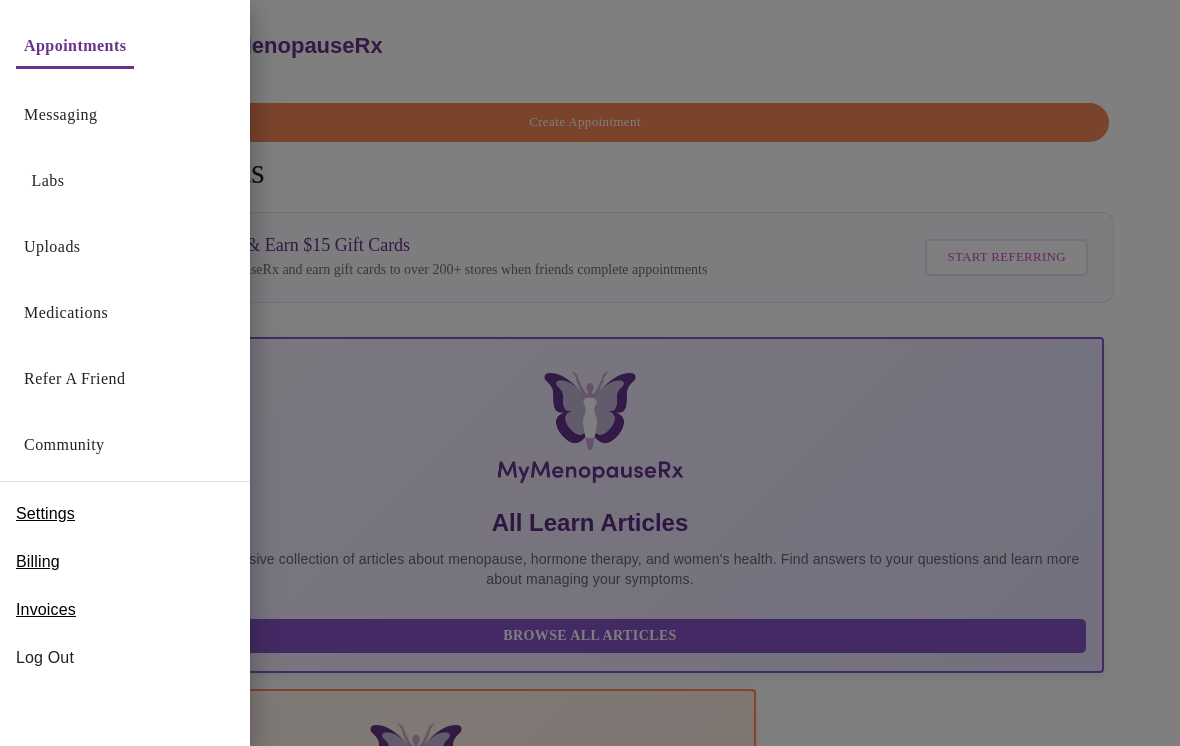 click on "Medications" at bounding box center (66, 313) 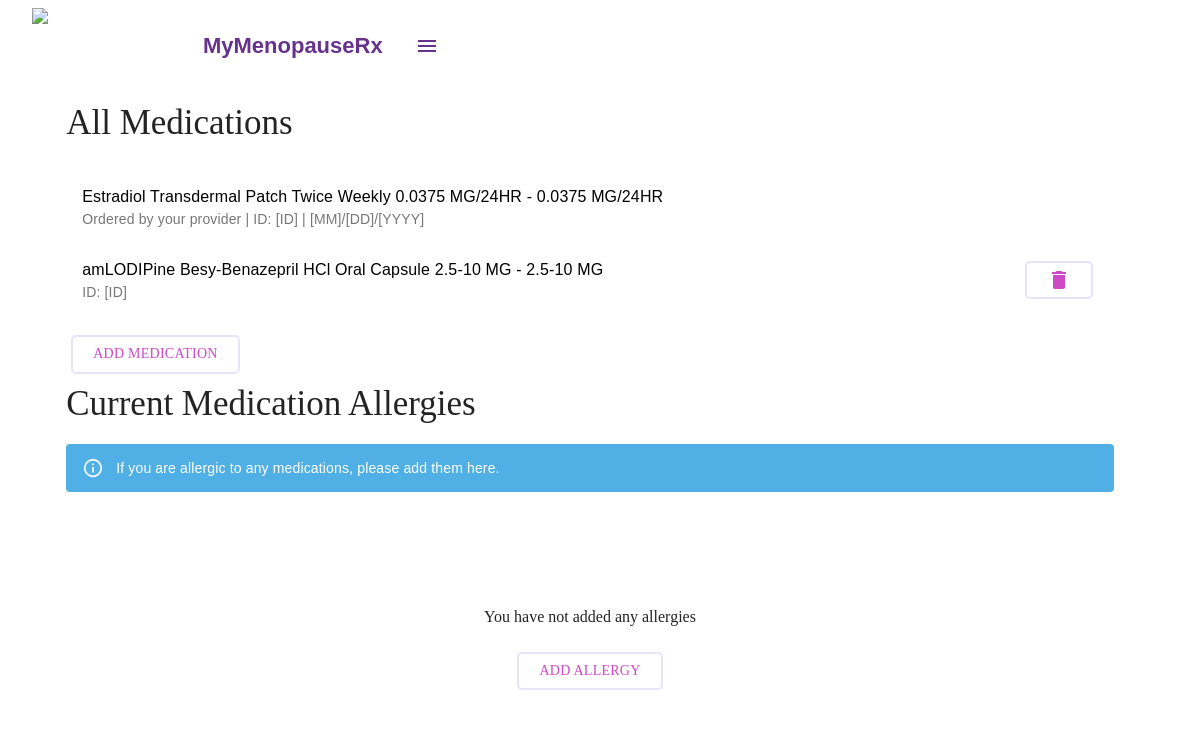 click 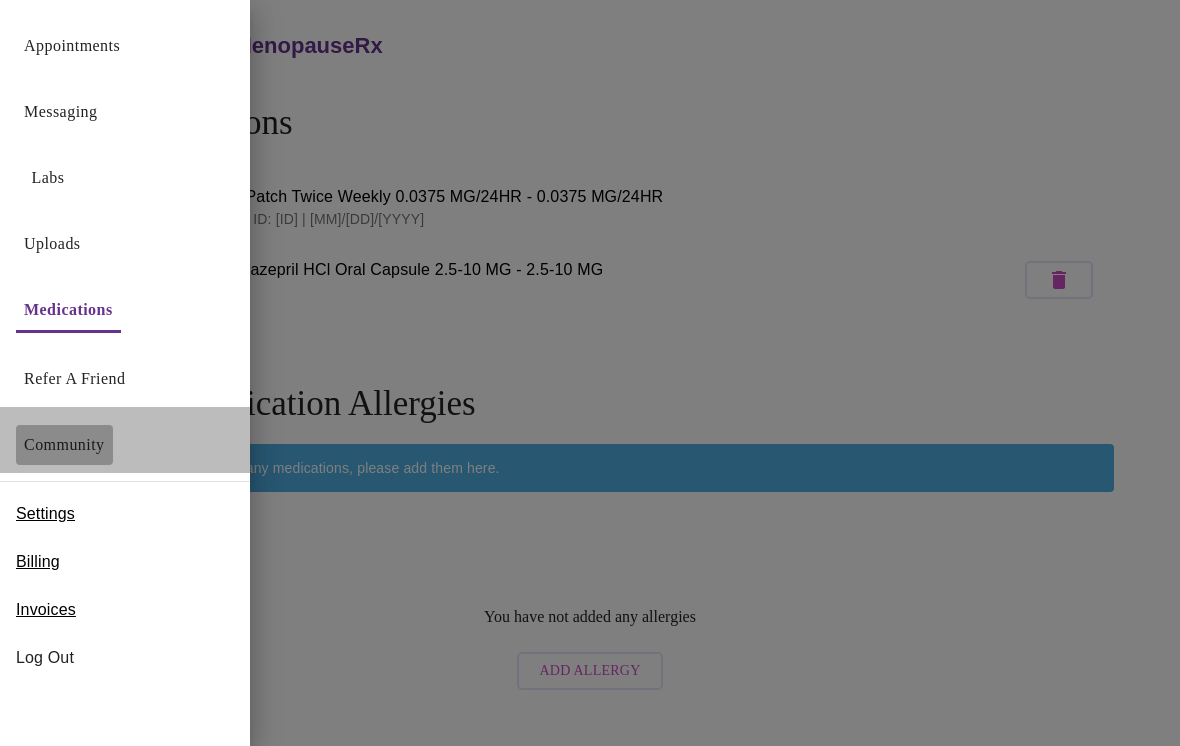 click on "Community" at bounding box center (64, 445) 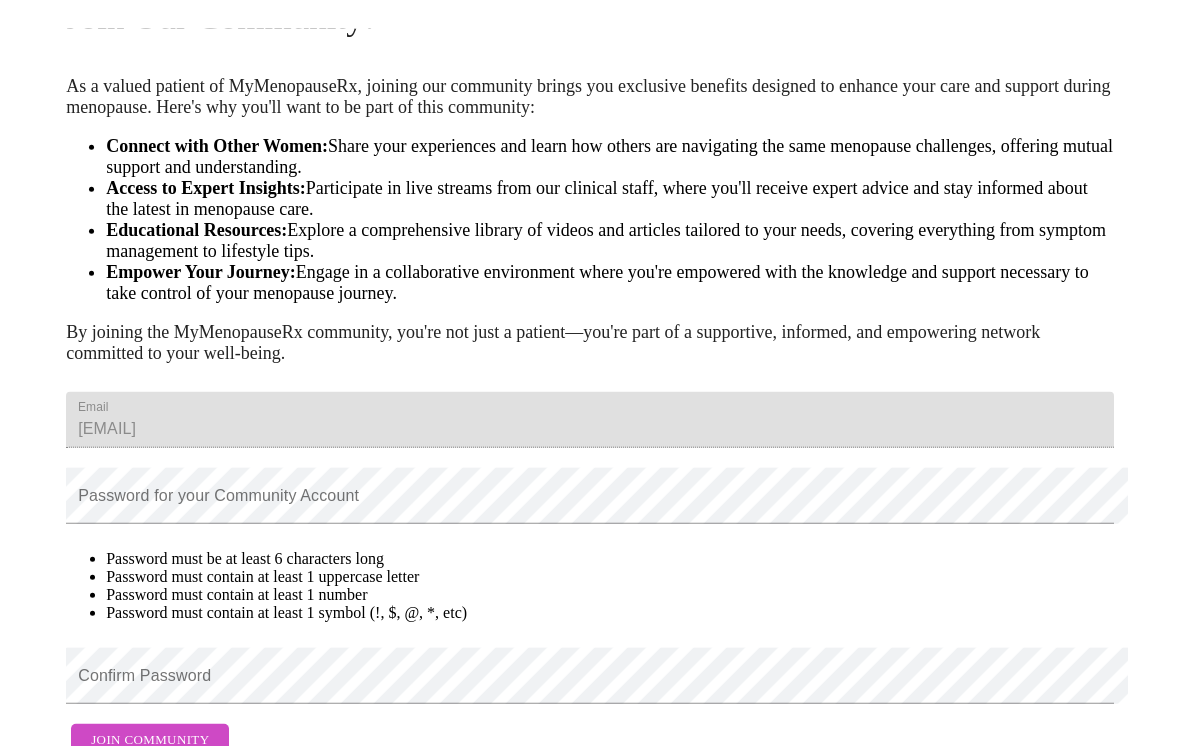 scroll, scrollTop: 0, scrollLeft: 0, axis: both 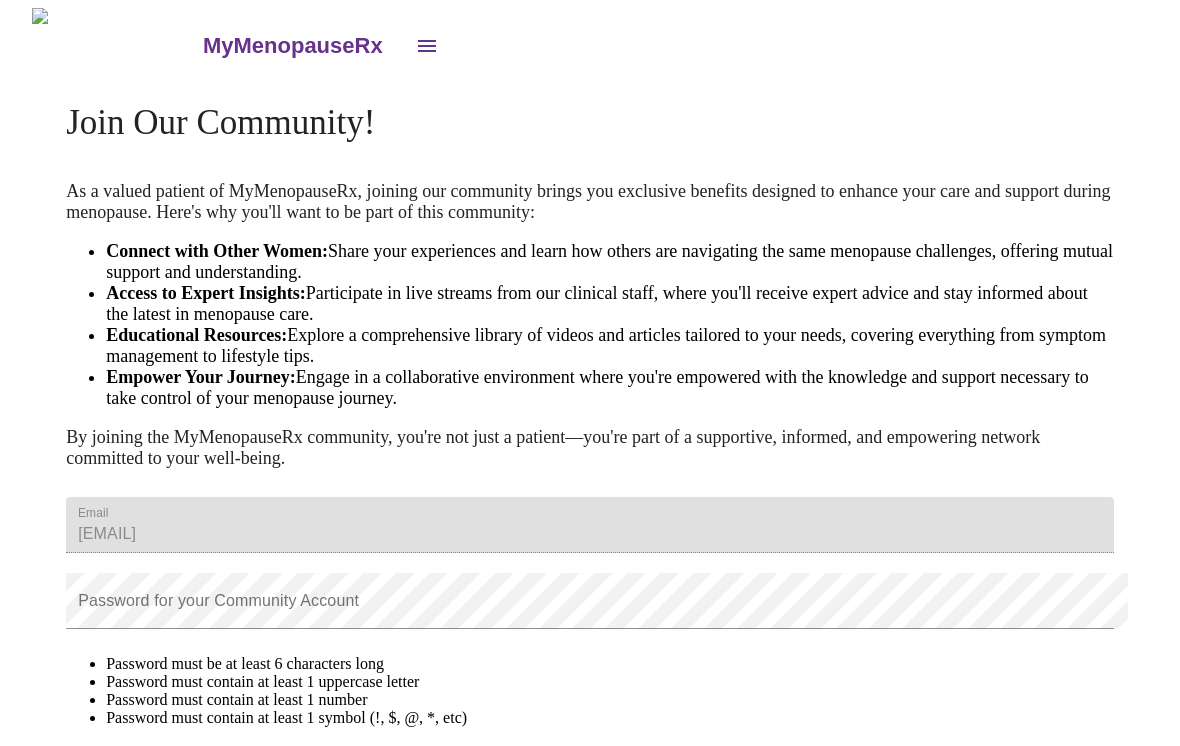 click 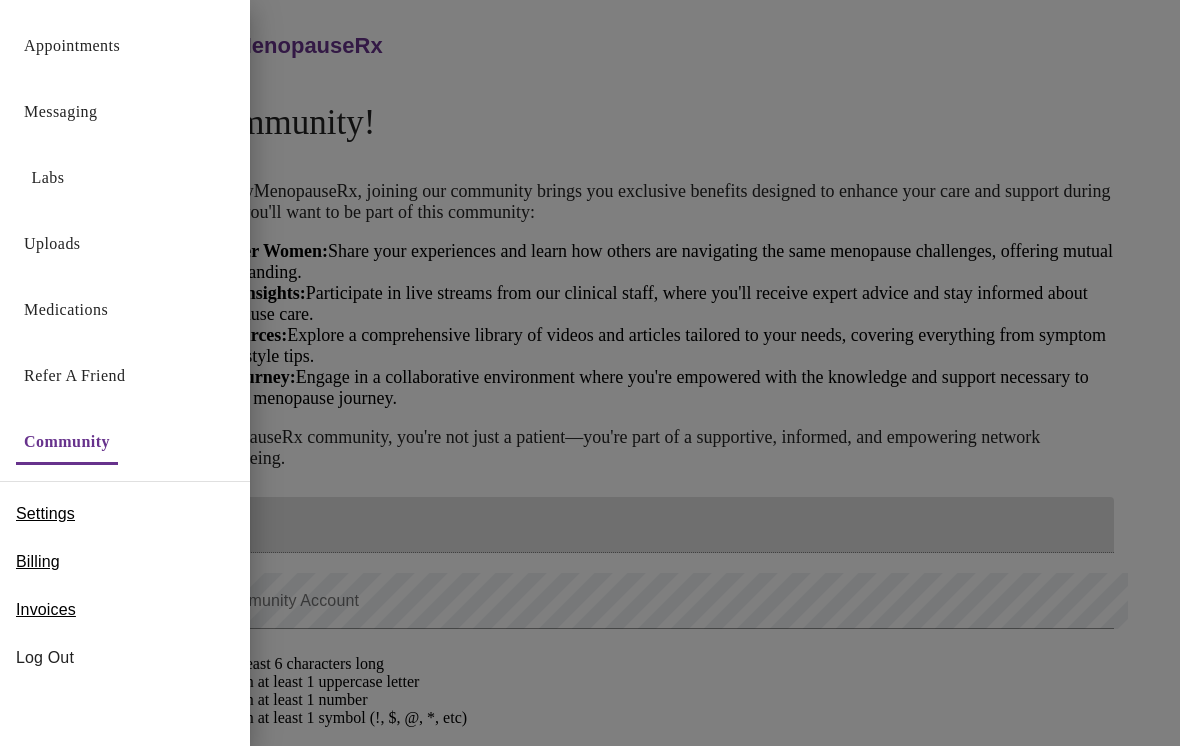 click on "Labs" at bounding box center [48, 178] 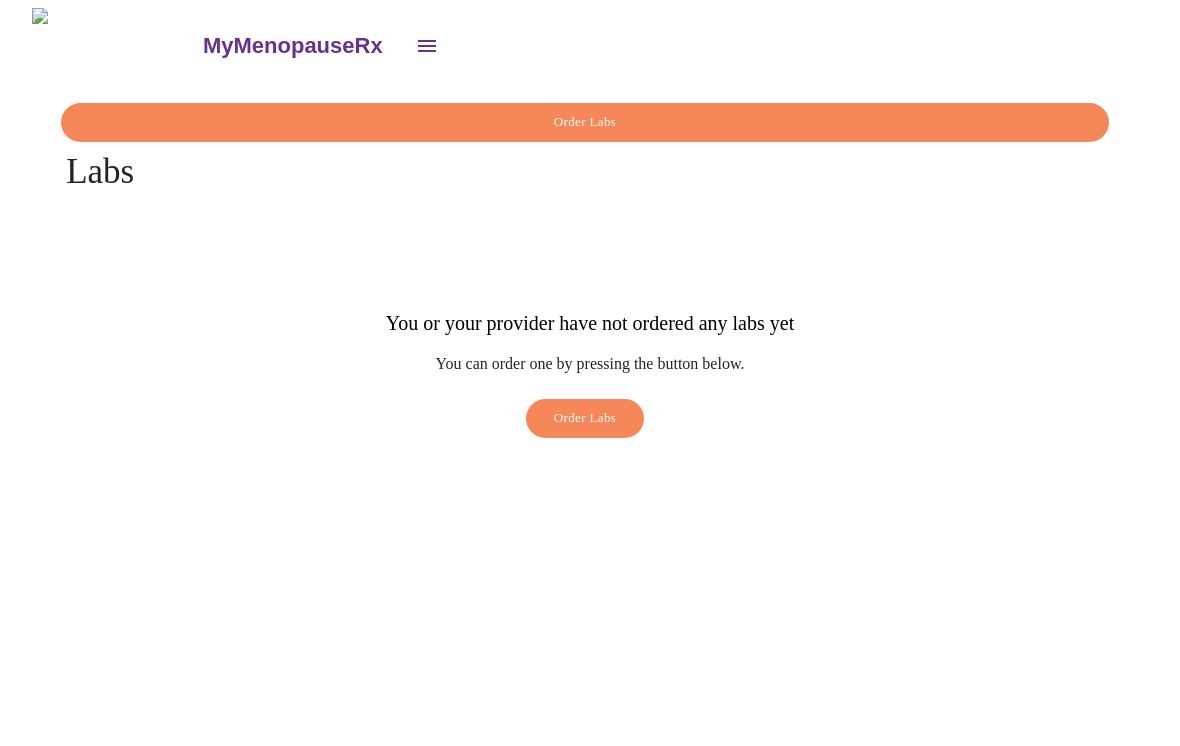 click 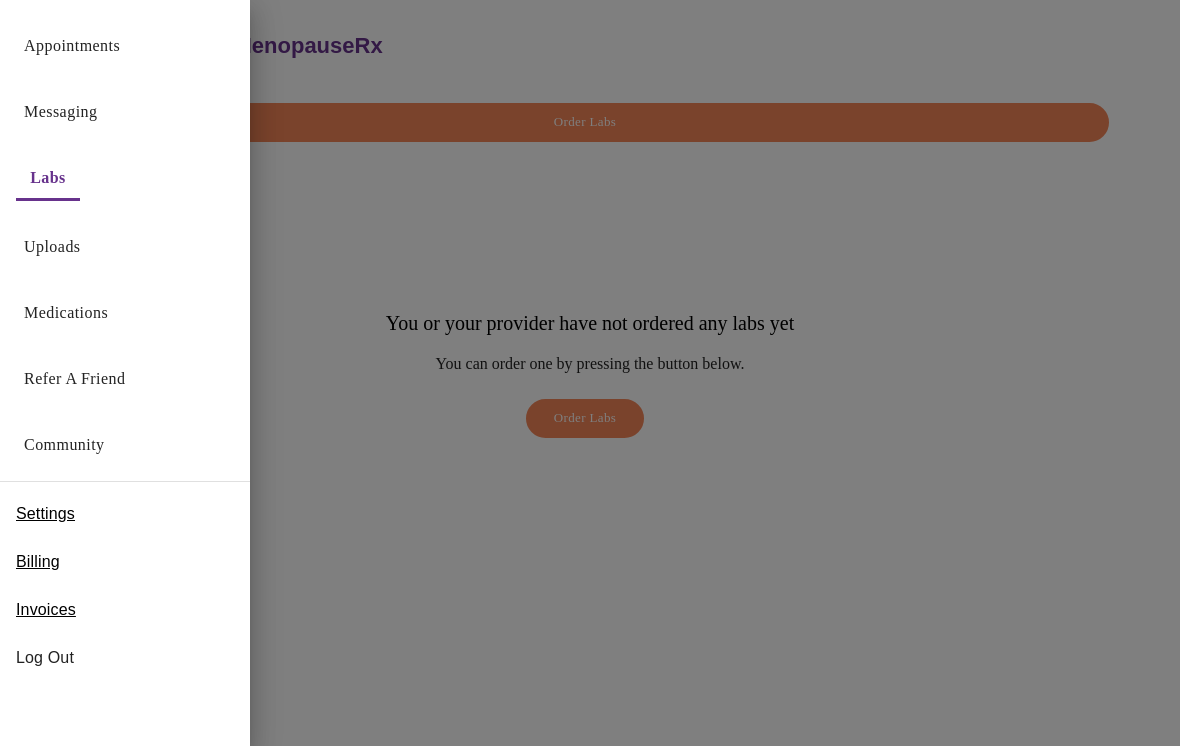 click on "Appointments" at bounding box center (72, 46) 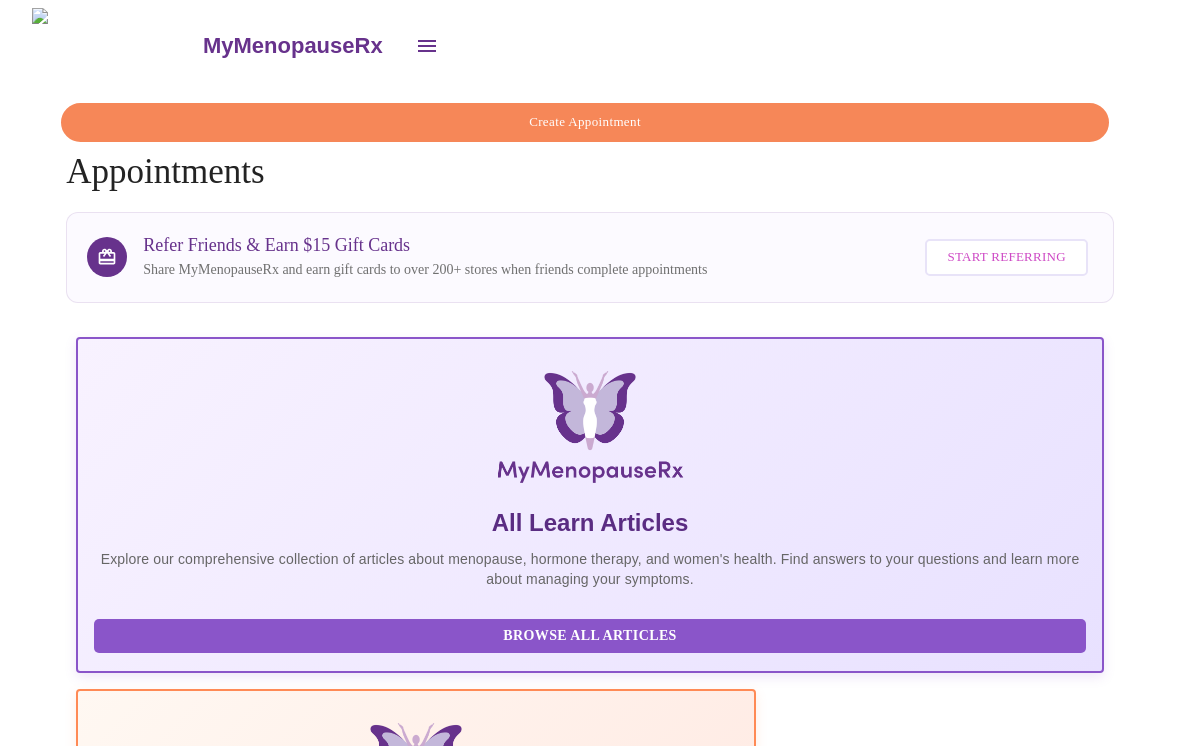 click on "Create Appointment" at bounding box center (585, 122) 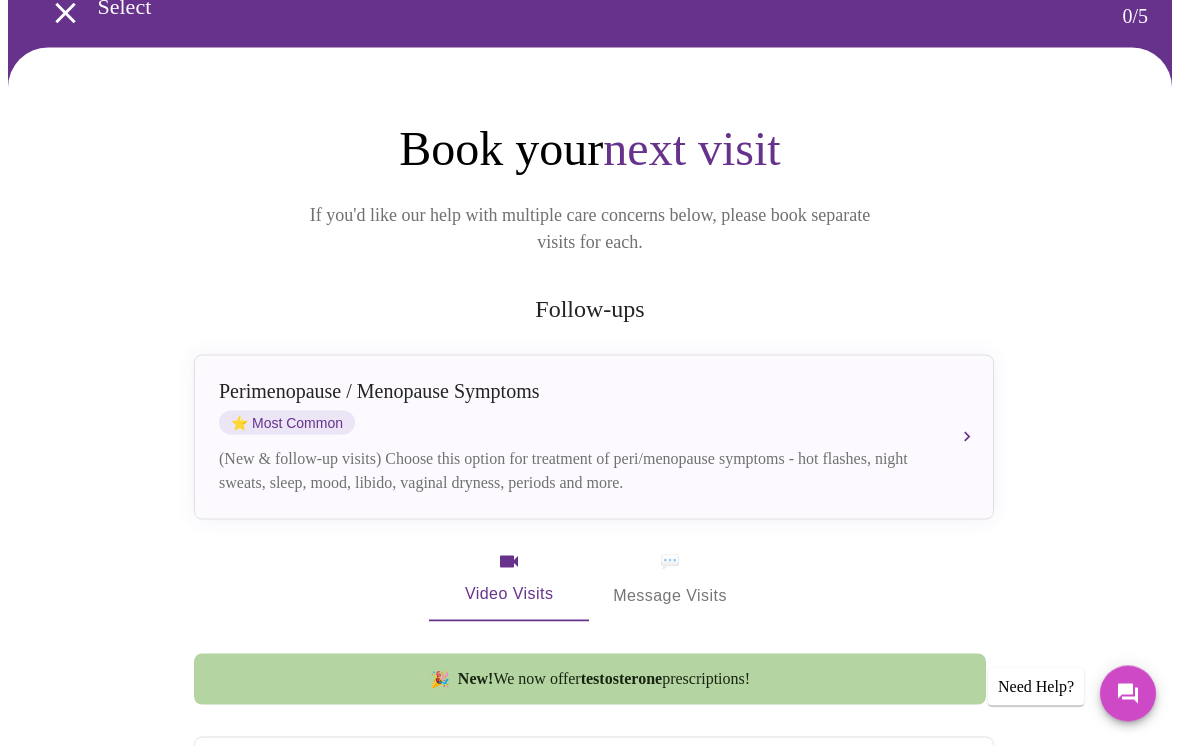 scroll, scrollTop: 0, scrollLeft: 0, axis: both 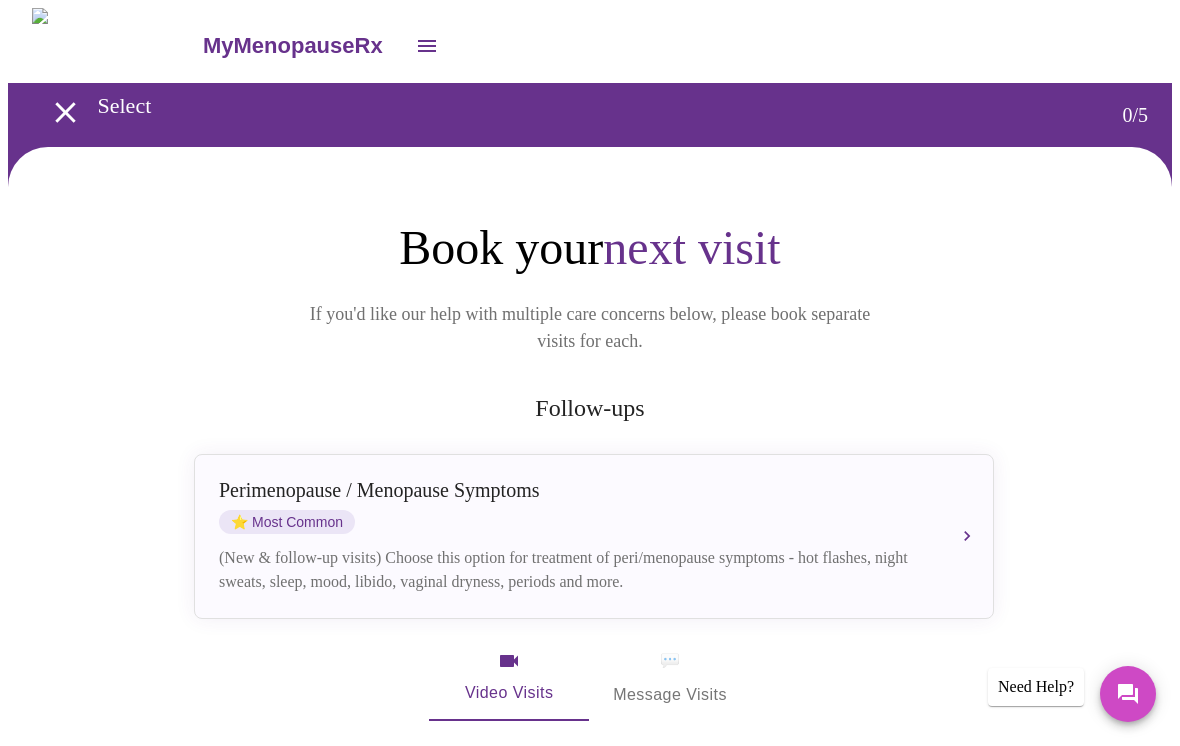 click on "Follow-ups" at bounding box center [590, 408] 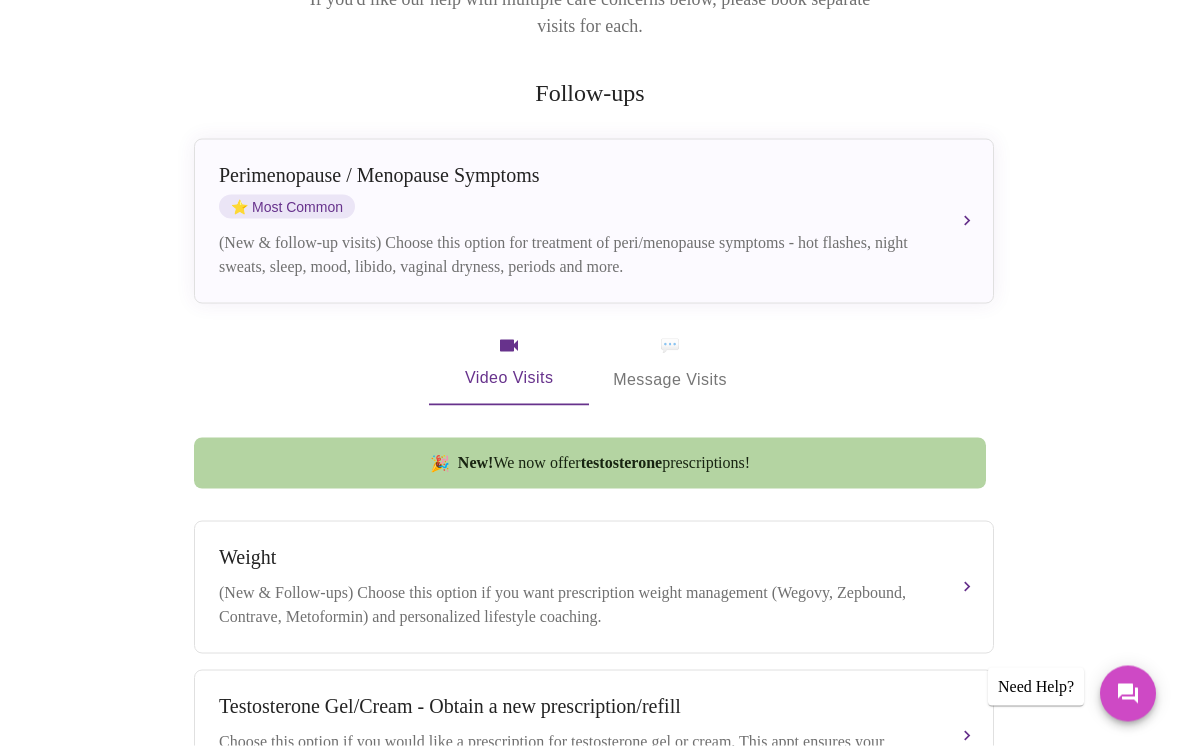 scroll, scrollTop: 316, scrollLeft: 0, axis: vertical 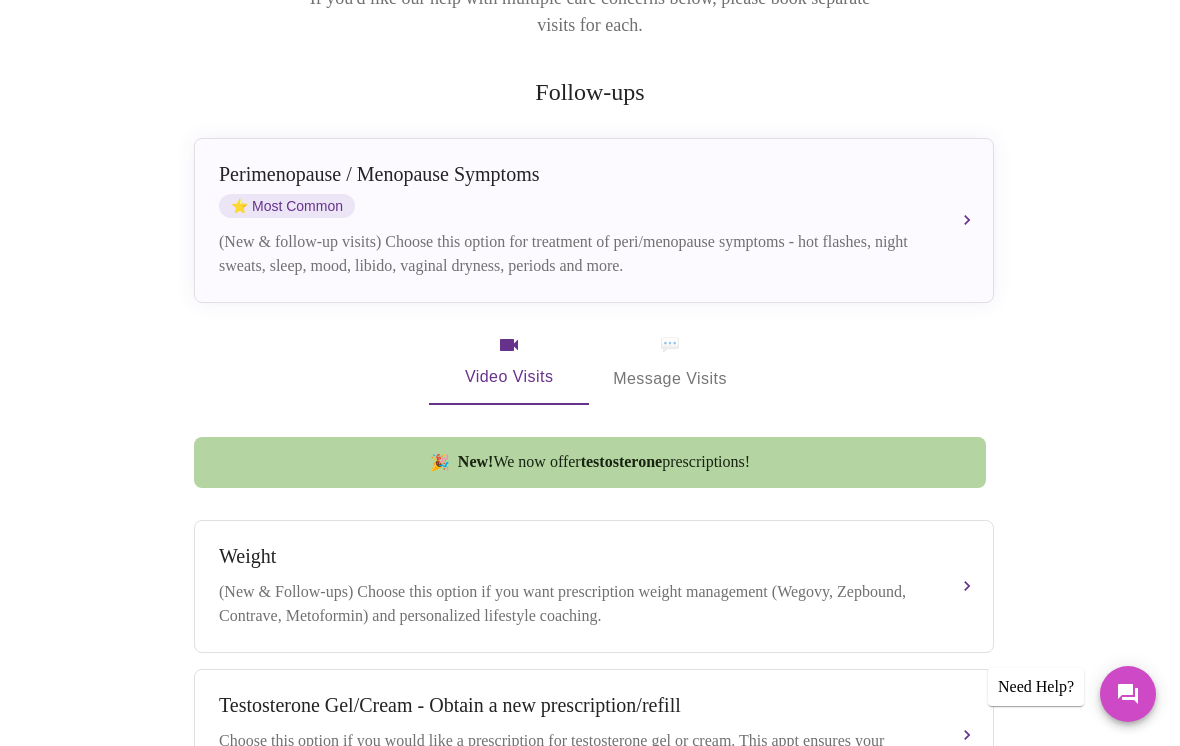 click on "Perimenopause / Menopause Symptoms  ⭐  Most Common (New & follow-up visits) Choose this option for treatment of peri/menopause symptoms - hot flashes, night sweats, sleep, mood, libido, vaginal dryness, periods and more." at bounding box center (594, 220) 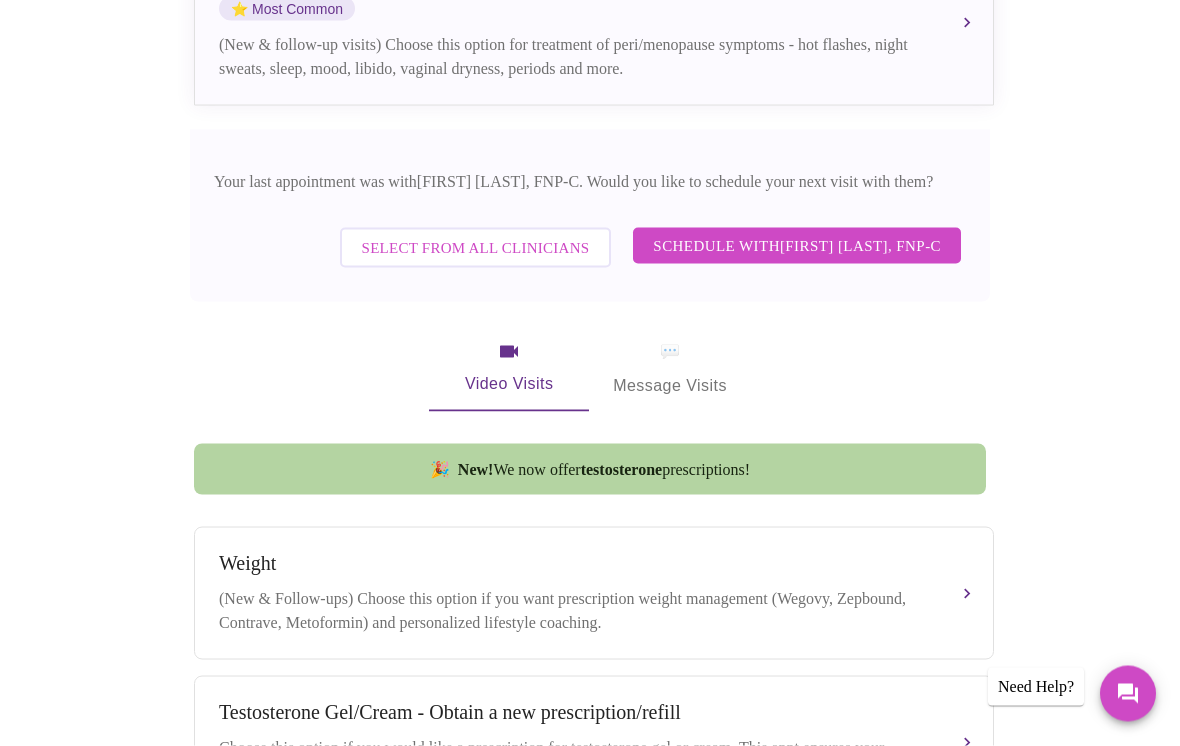 scroll, scrollTop: 514, scrollLeft: 0, axis: vertical 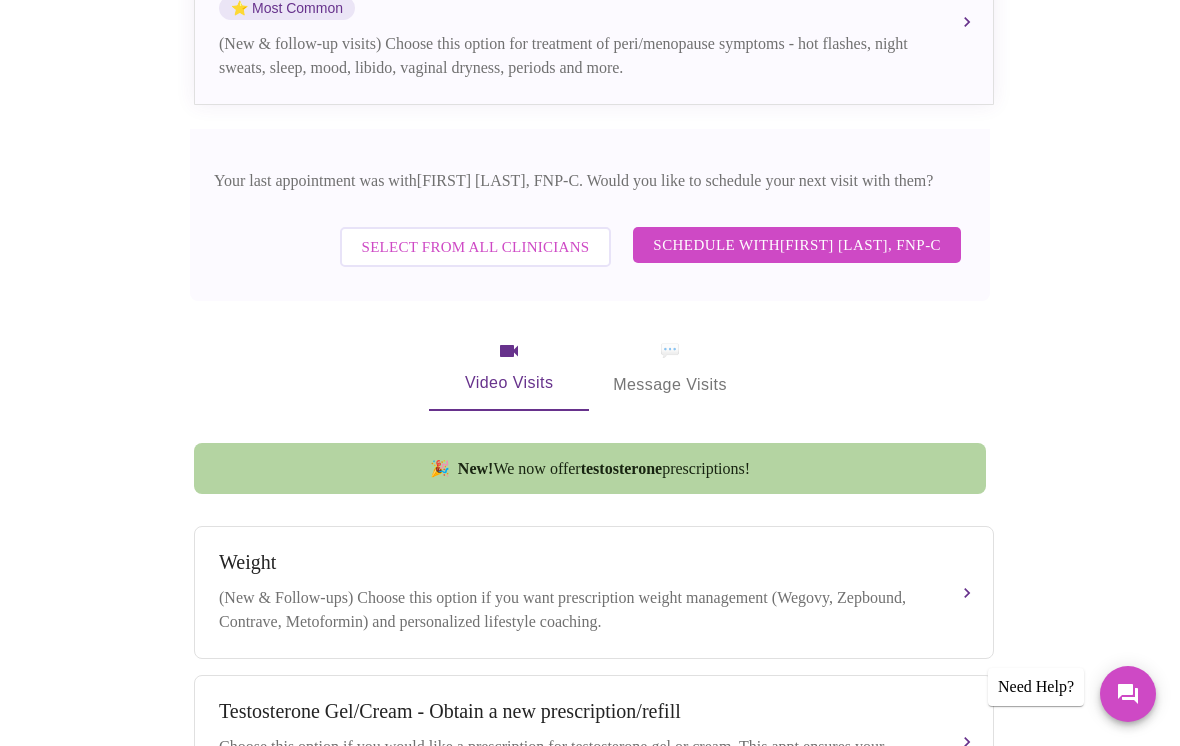 click on "Schedule with  Elizabeth Hederman, FNP-C" at bounding box center [797, 245] 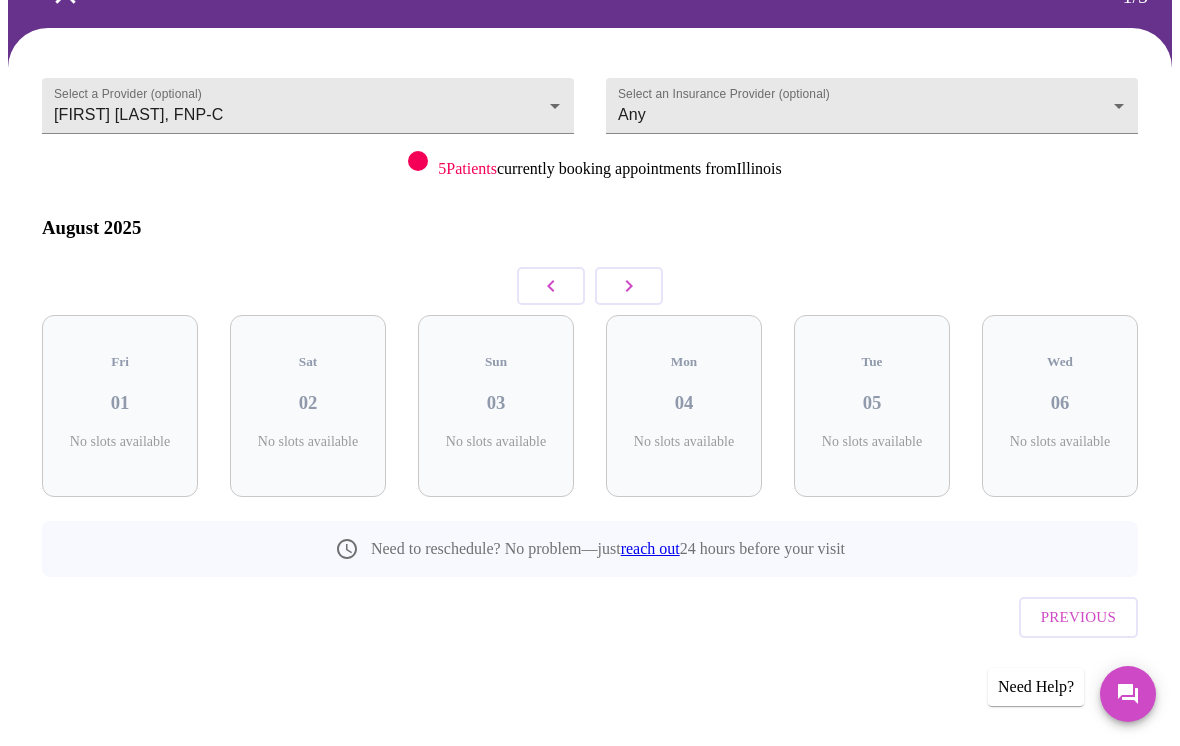 scroll, scrollTop: 31, scrollLeft: 0, axis: vertical 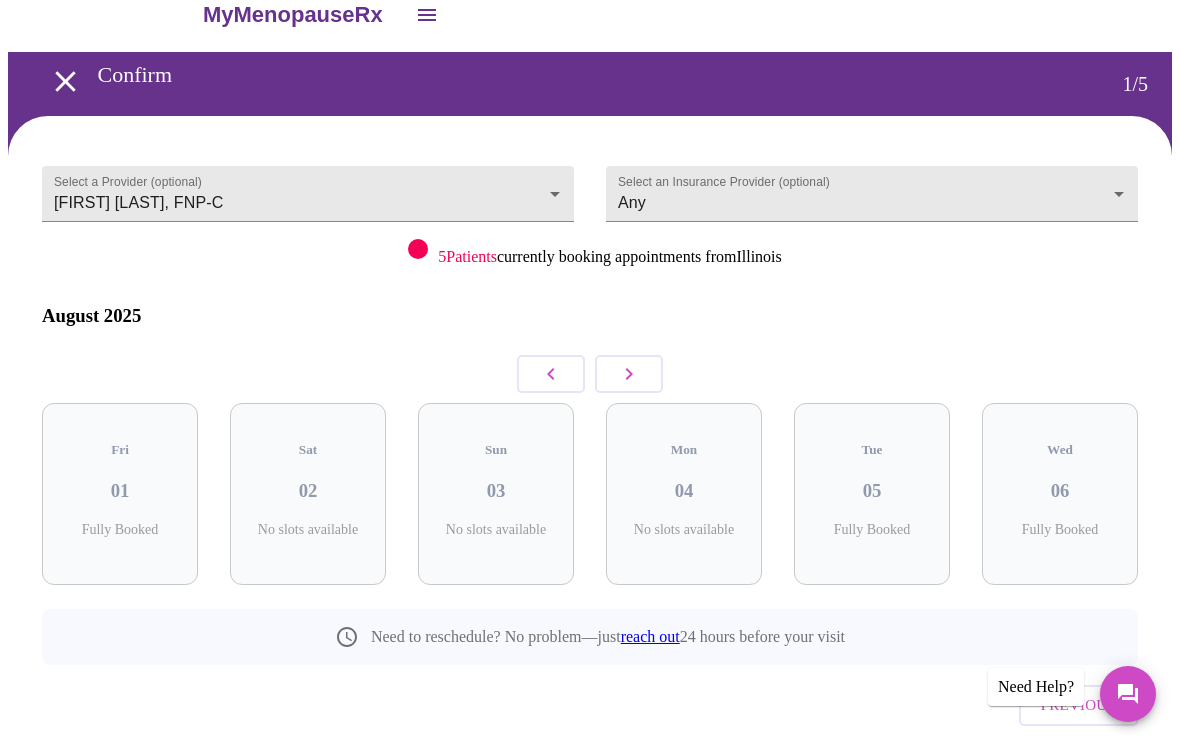 click 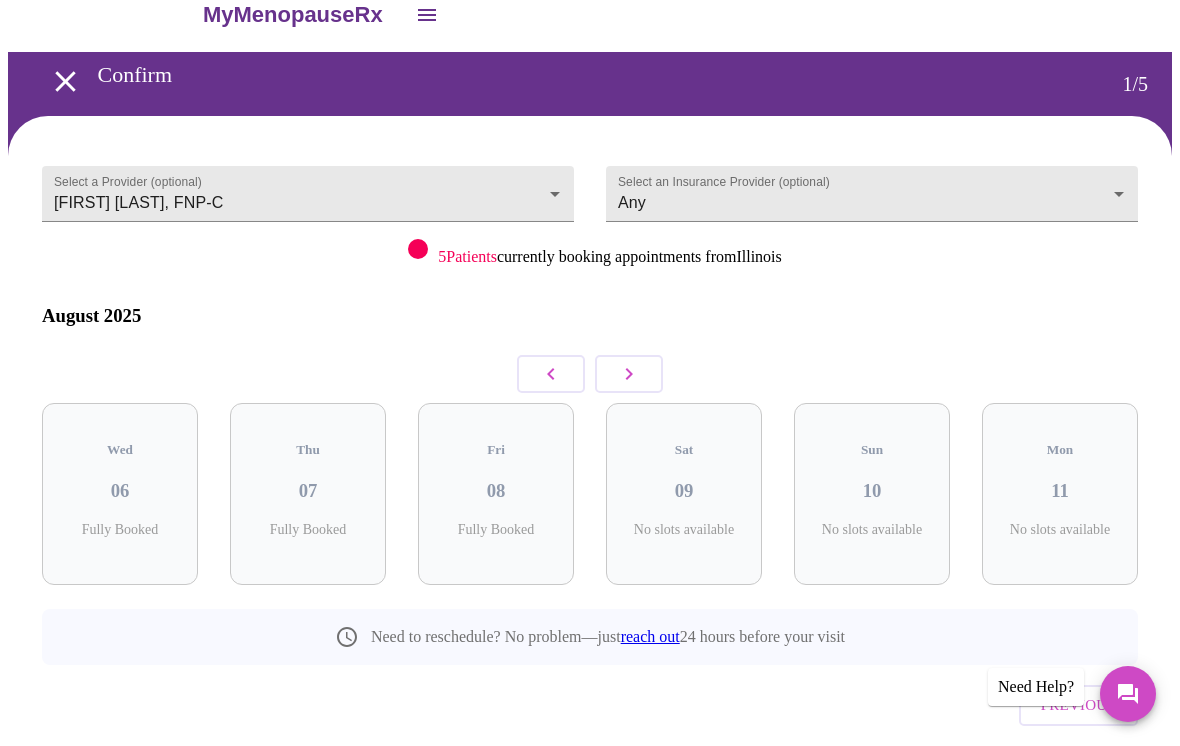 click 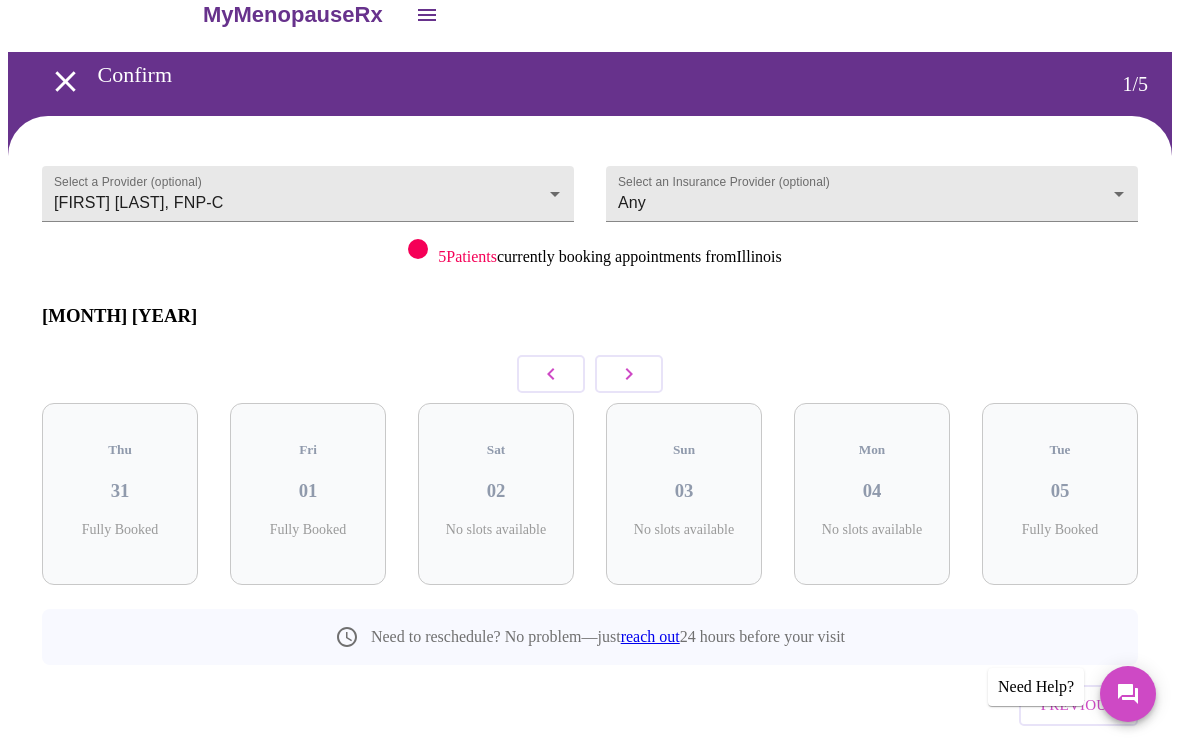 click 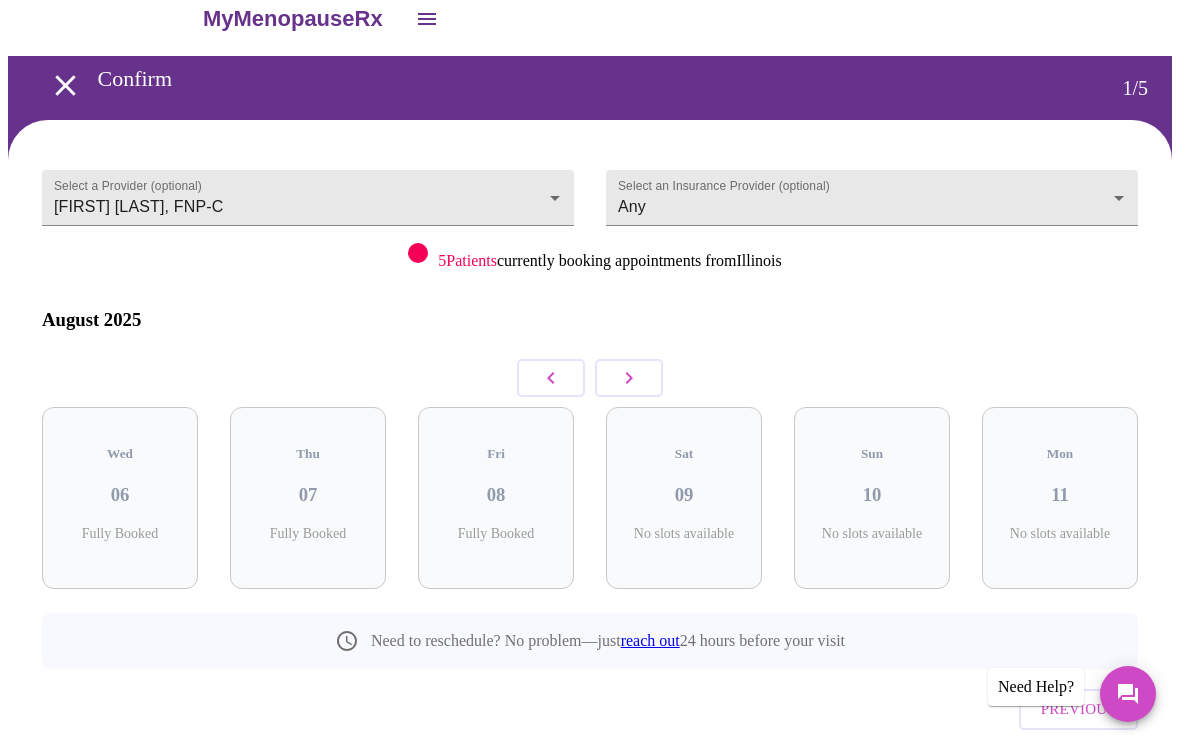 scroll, scrollTop: 19, scrollLeft: 0, axis: vertical 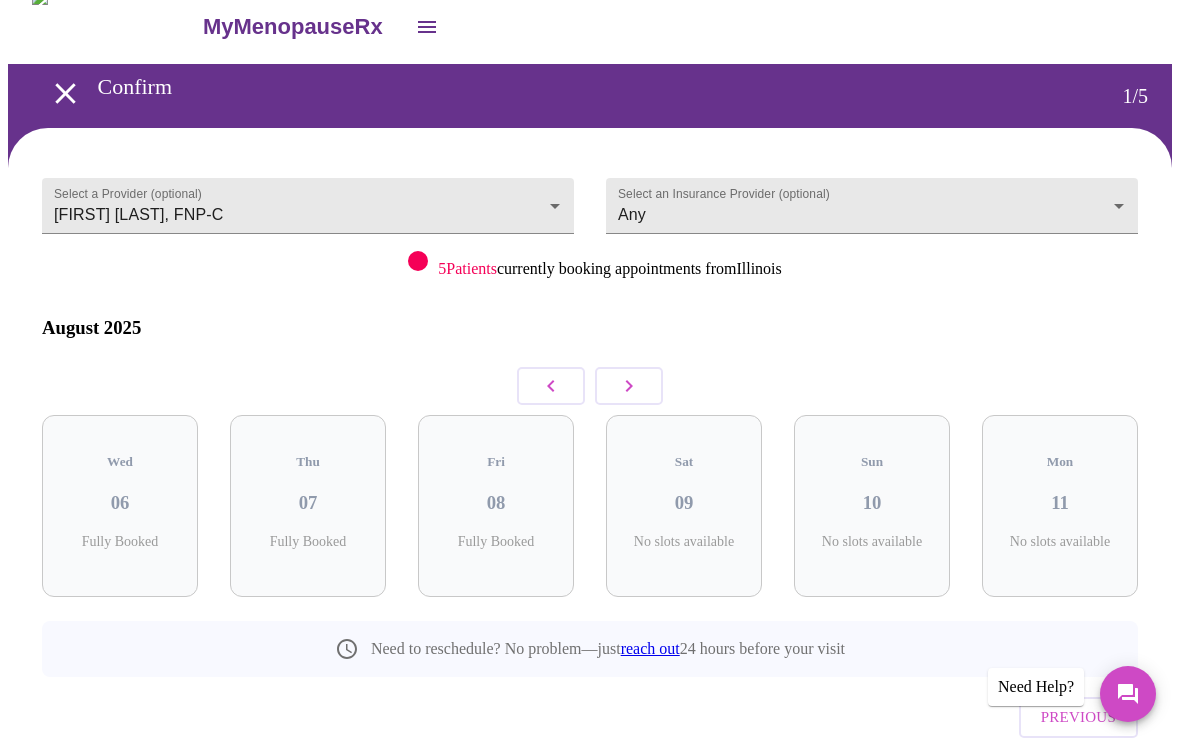 click at bounding box center [629, 386] 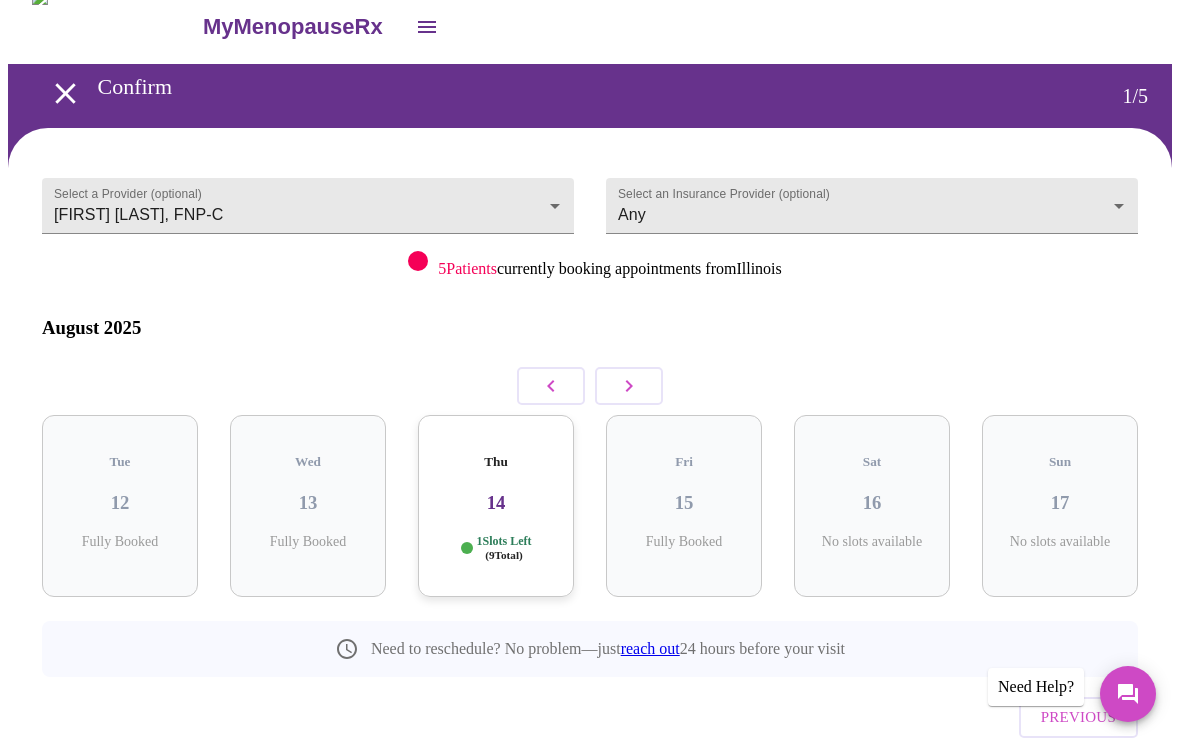 click on "MyMenopauseRx Confirm 1  /  5 Select a Provider (optional) Elizabeth Hederman, FNP-C Elizabeth Hederman, FNP-C Select an Insurance Provider (optional) Any Any 5  Patients  currently booking appointments from  Illinois August 2025 Tue 12 Fully Booked Wed 13 Fully Booked Thu 14 1  Slots Left ( 9  Total) Fri 15 Fully Booked Sat 16 No slots available Sun 17 No slots available Need to reschedule? No problem—just  reach out  24 hours before your visit Previous Need Help?" at bounding box center [590, 413] 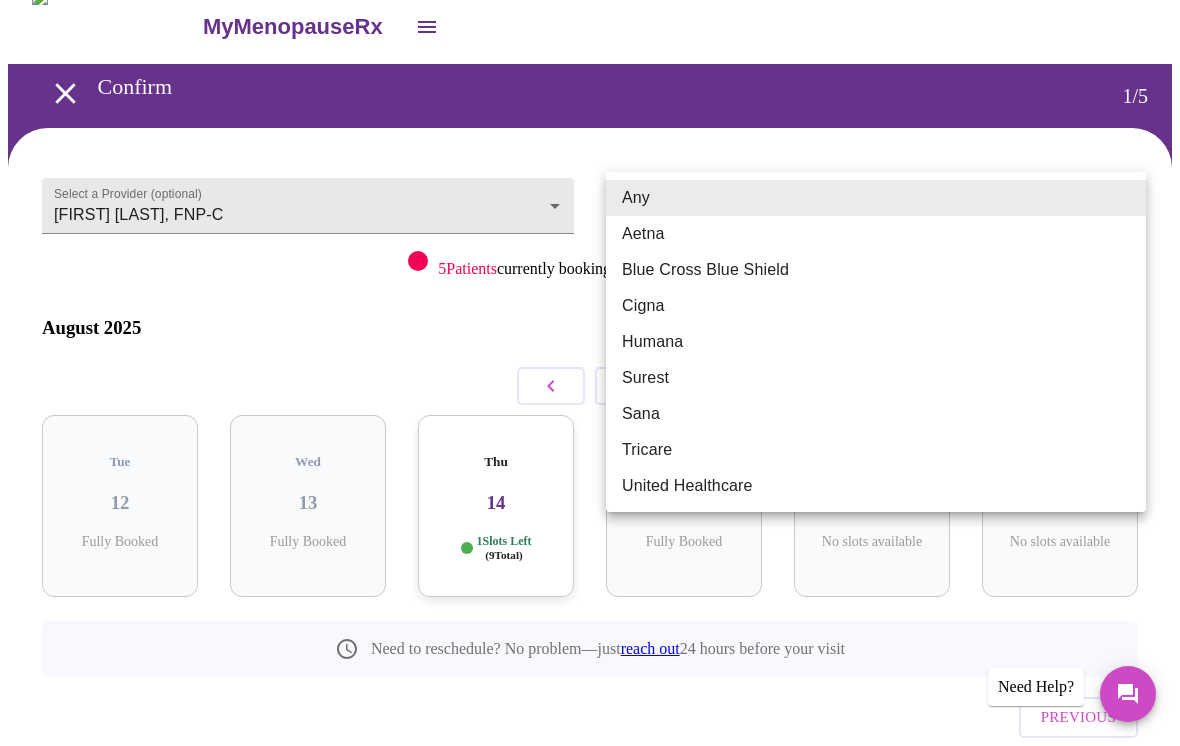 click on "Blue Cross Blue Shield" at bounding box center [876, 270] 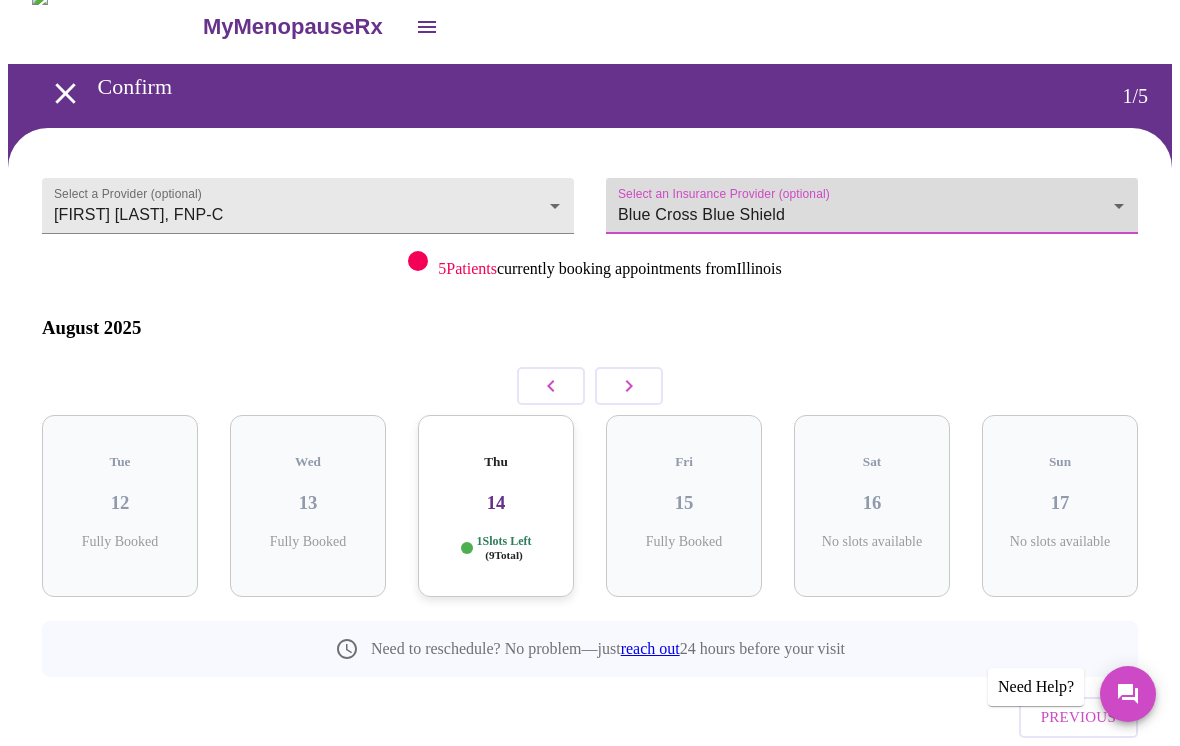 type on "Blue Cross Blue Shield" 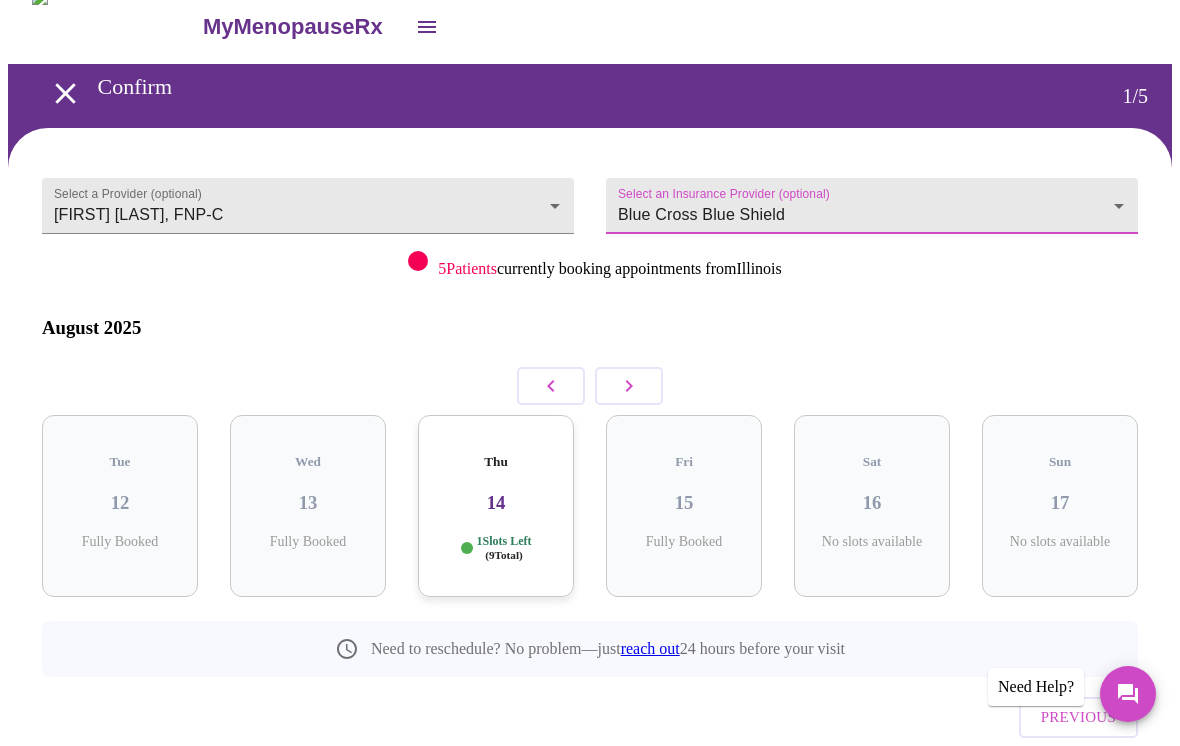 click on "Thu 14 1  Slots Left ( 9  Total)" at bounding box center [496, 506] 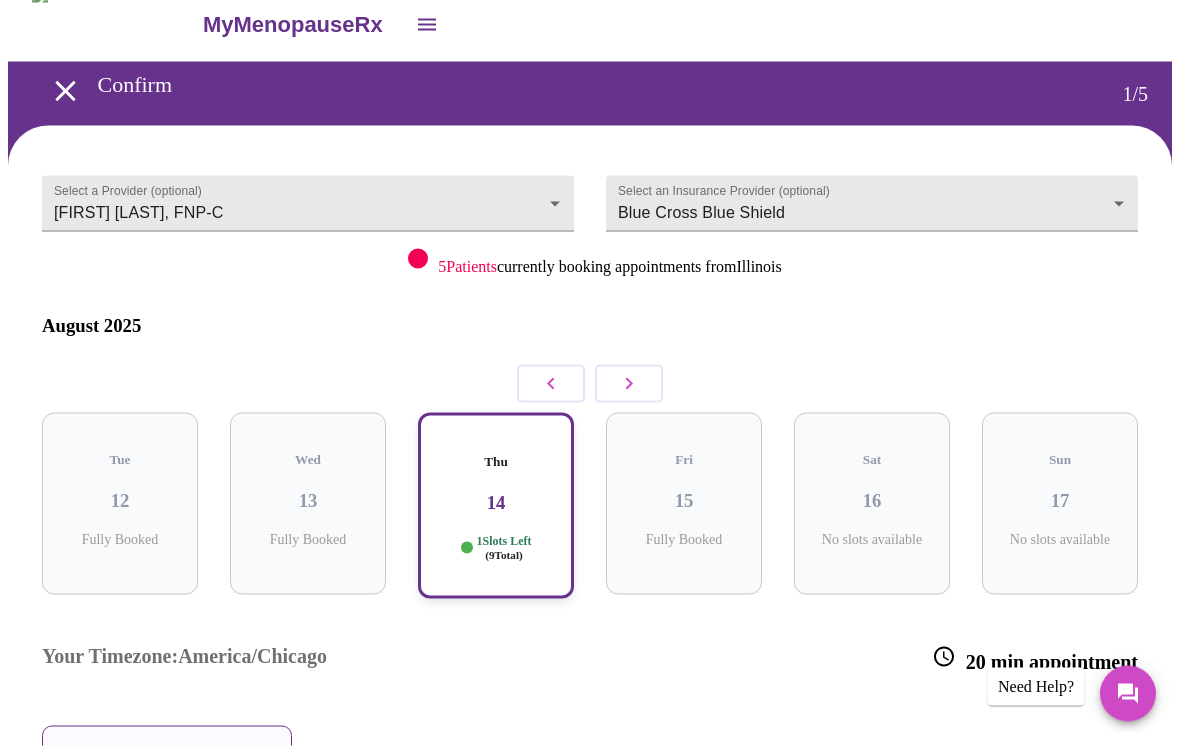 scroll, scrollTop: 0, scrollLeft: 0, axis: both 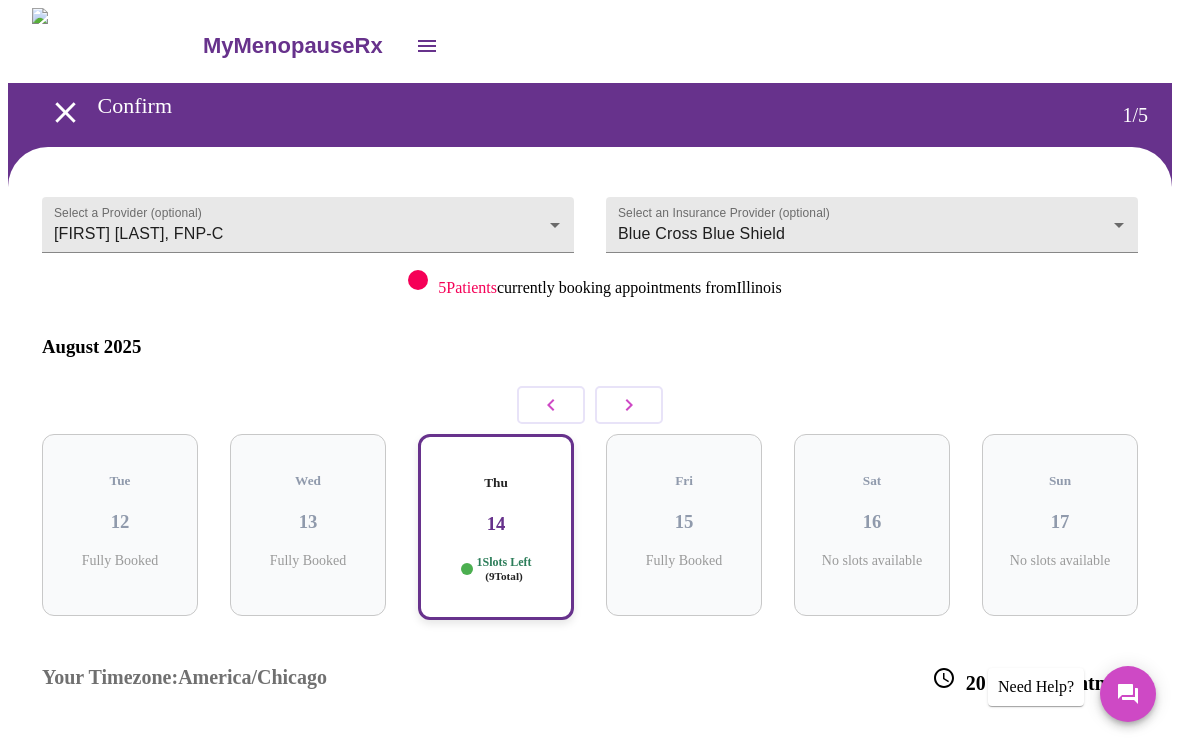 click 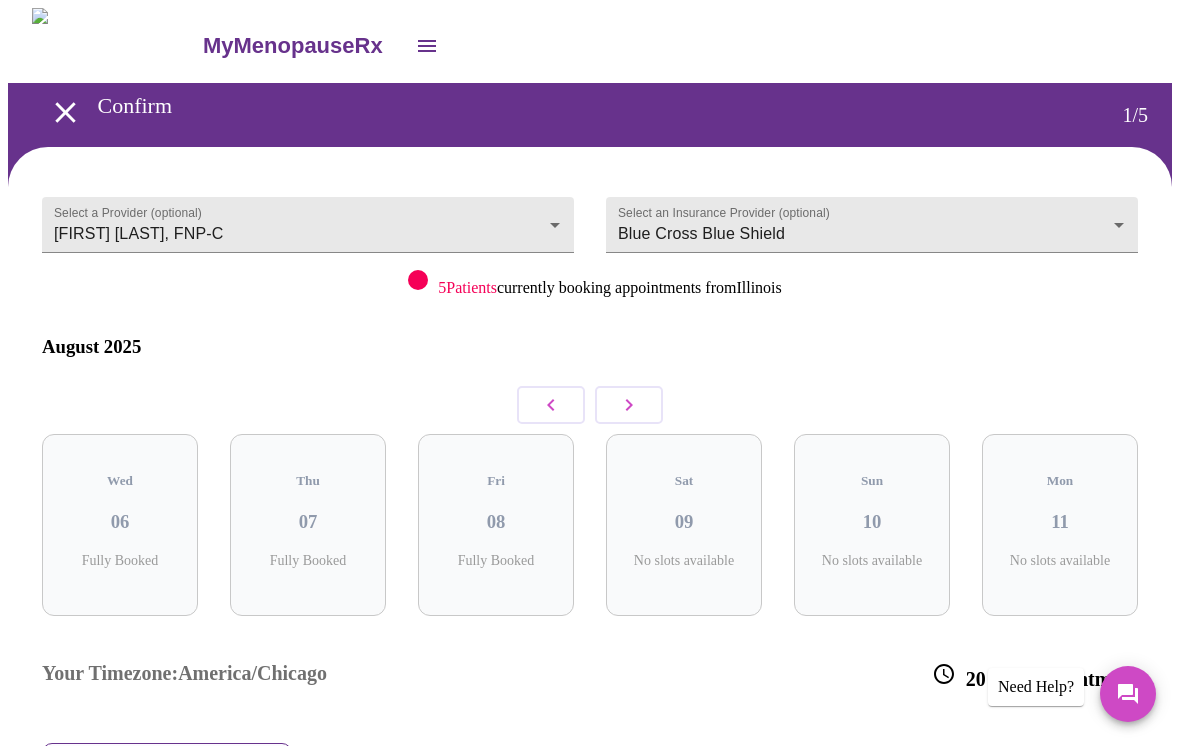 click at bounding box center (629, 405) 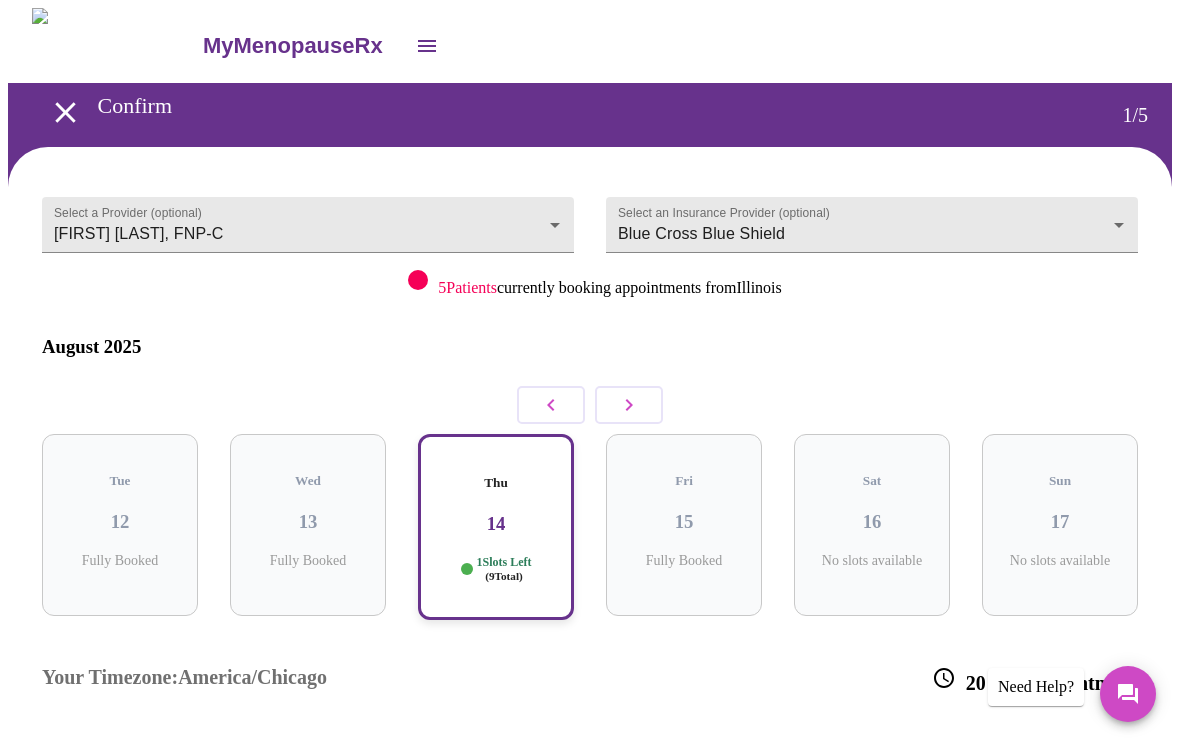 click 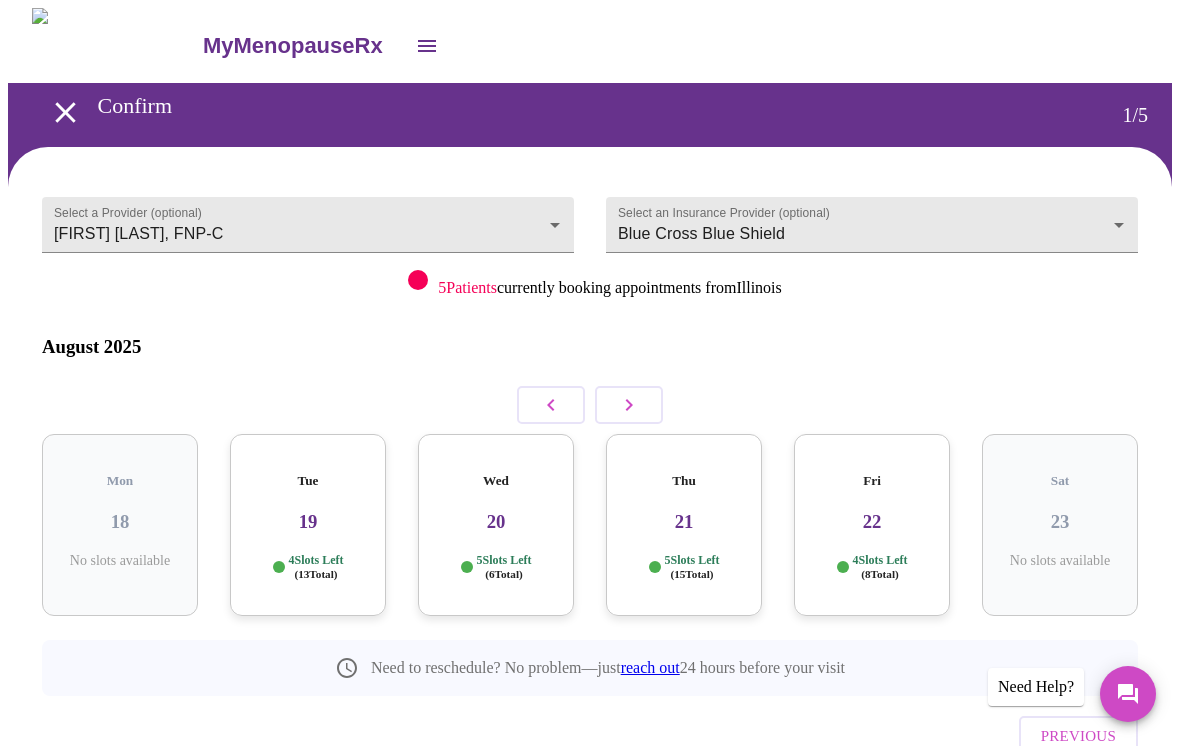 click 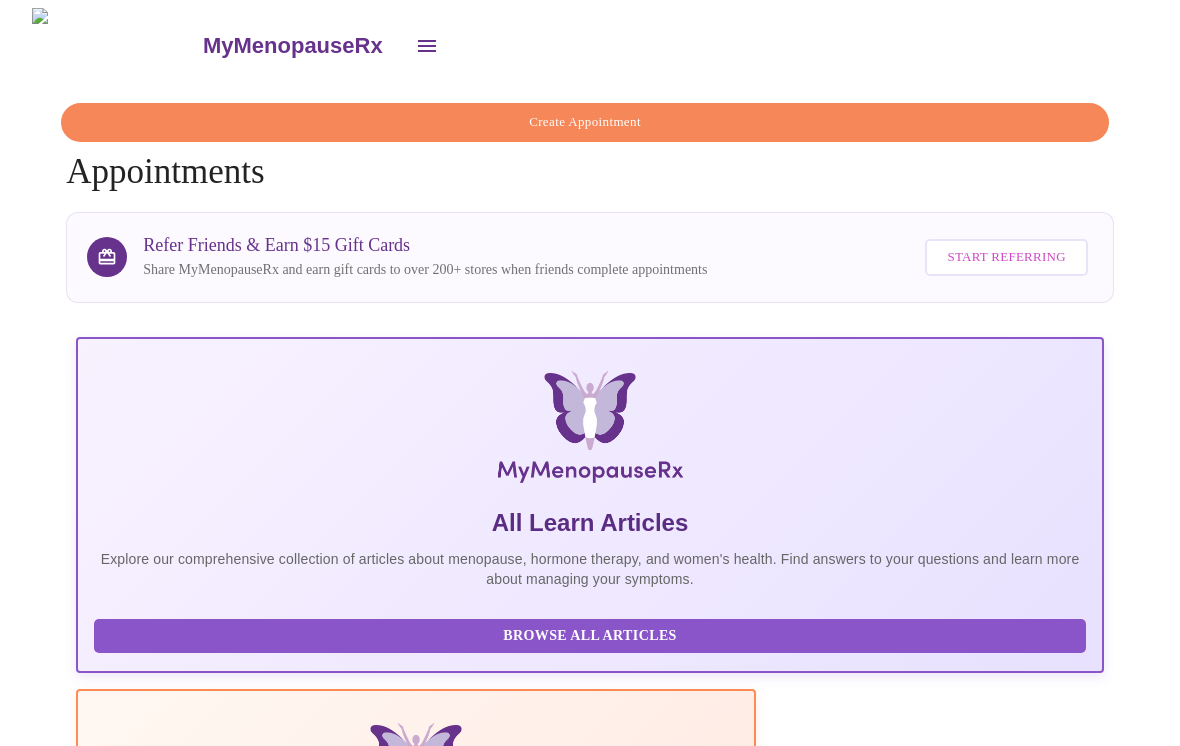 click 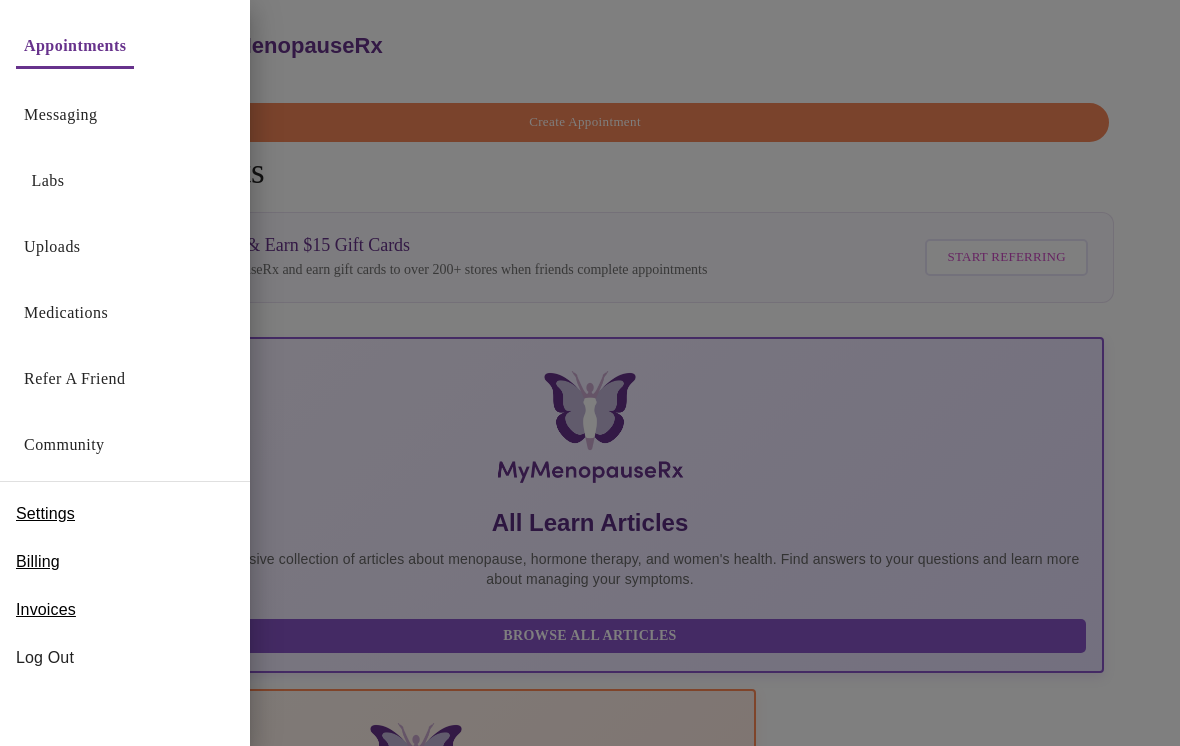 click on "Log Out" at bounding box center (125, 658) 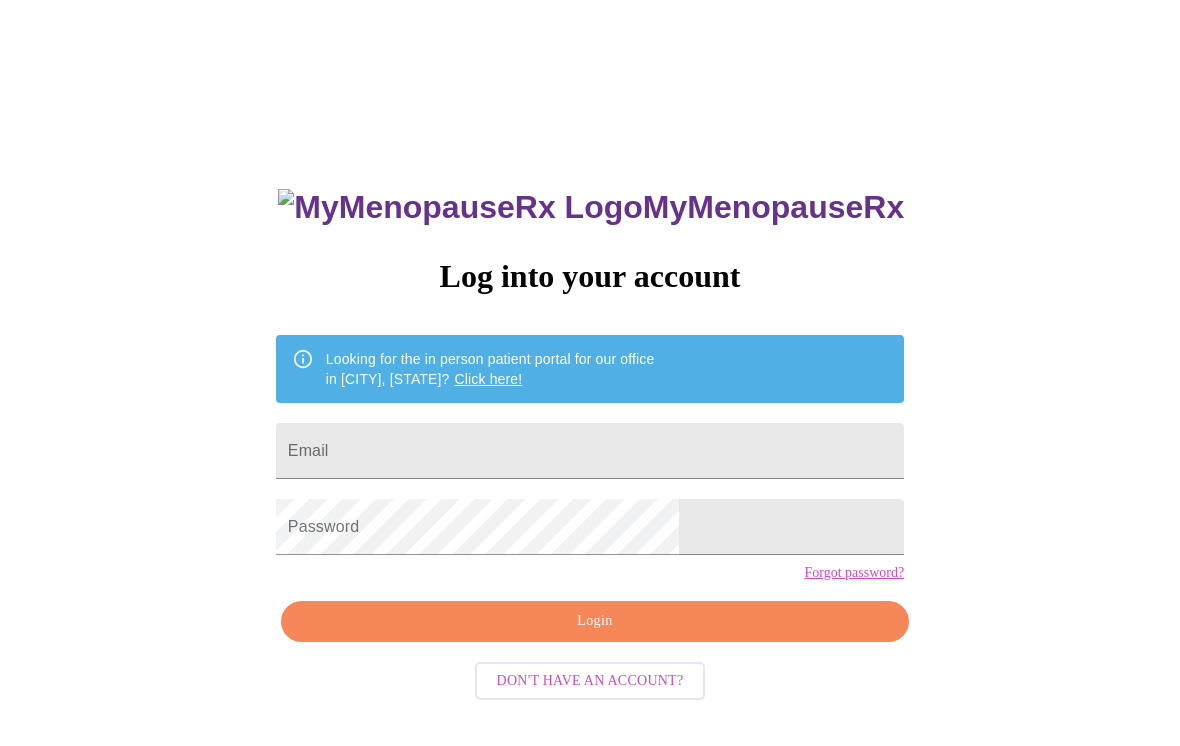 click on "Email" at bounding box center [590, 451] 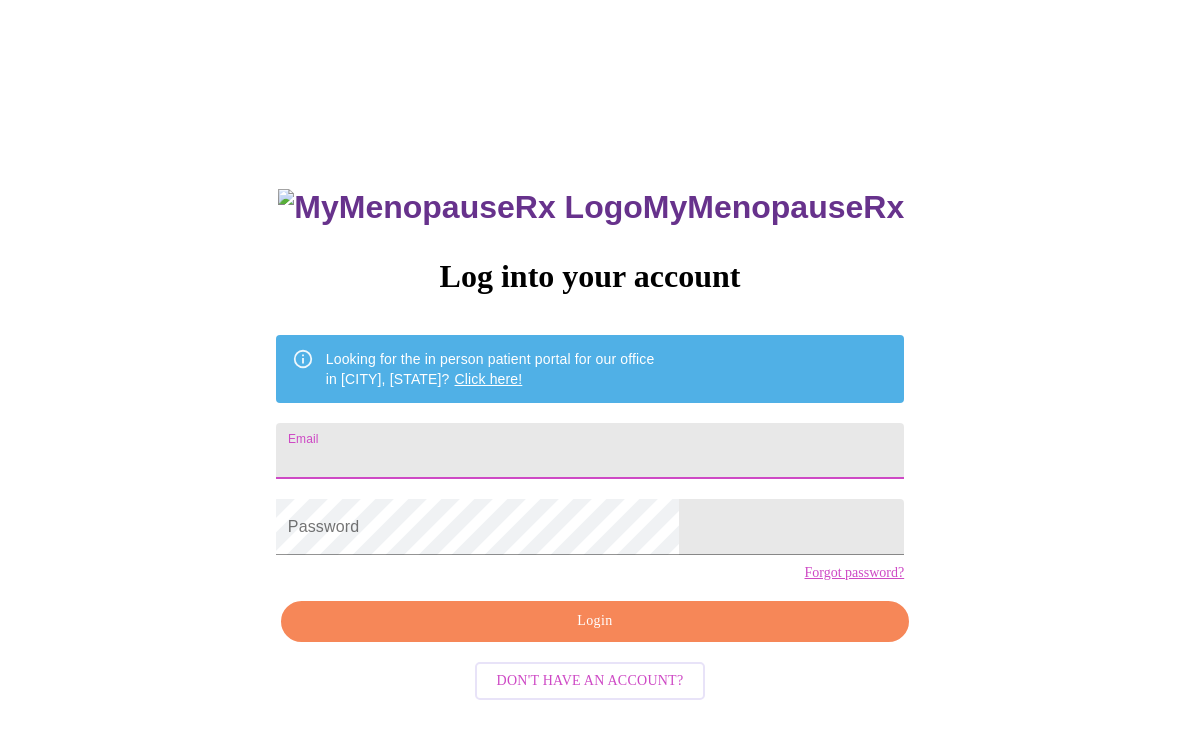 scroll, scrollTop: 8, scrollLeft: 0, axis: vertical 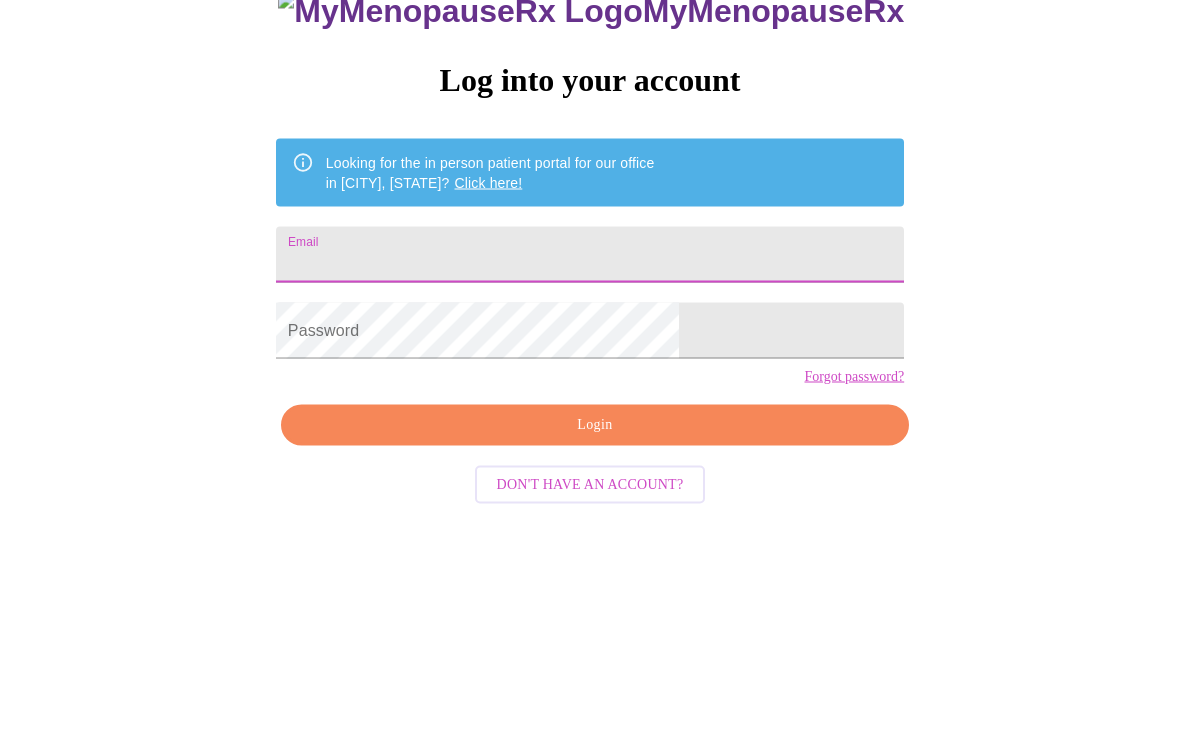 type on "ronzettejackson@yahoo.com" 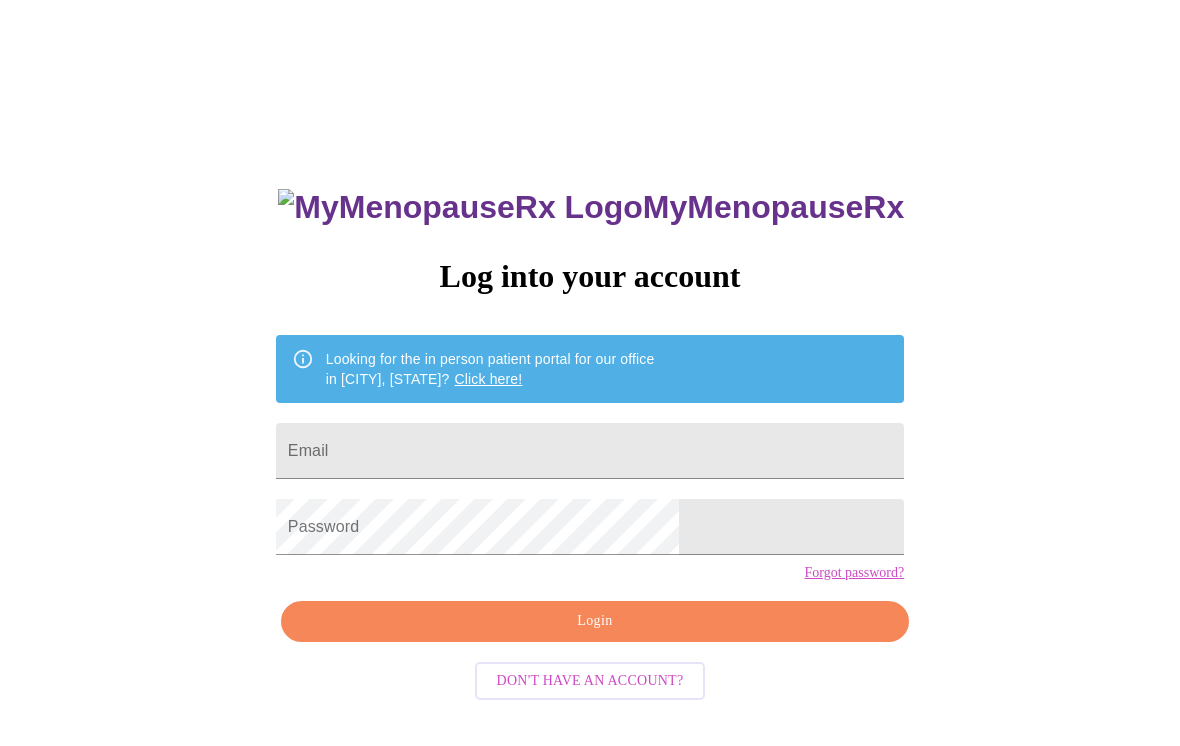 scroll, scrollTop: 0, scrollLeft: 0, axis: both 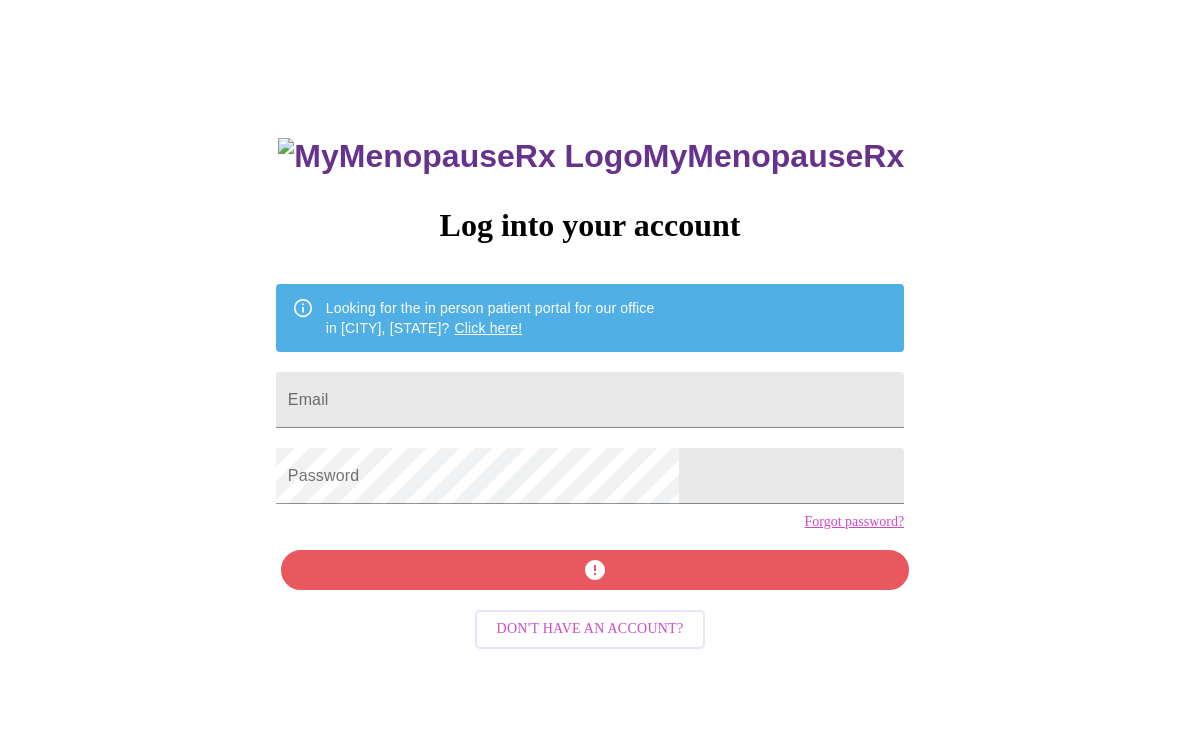 click on "Email" at bounding box center [590, 400] 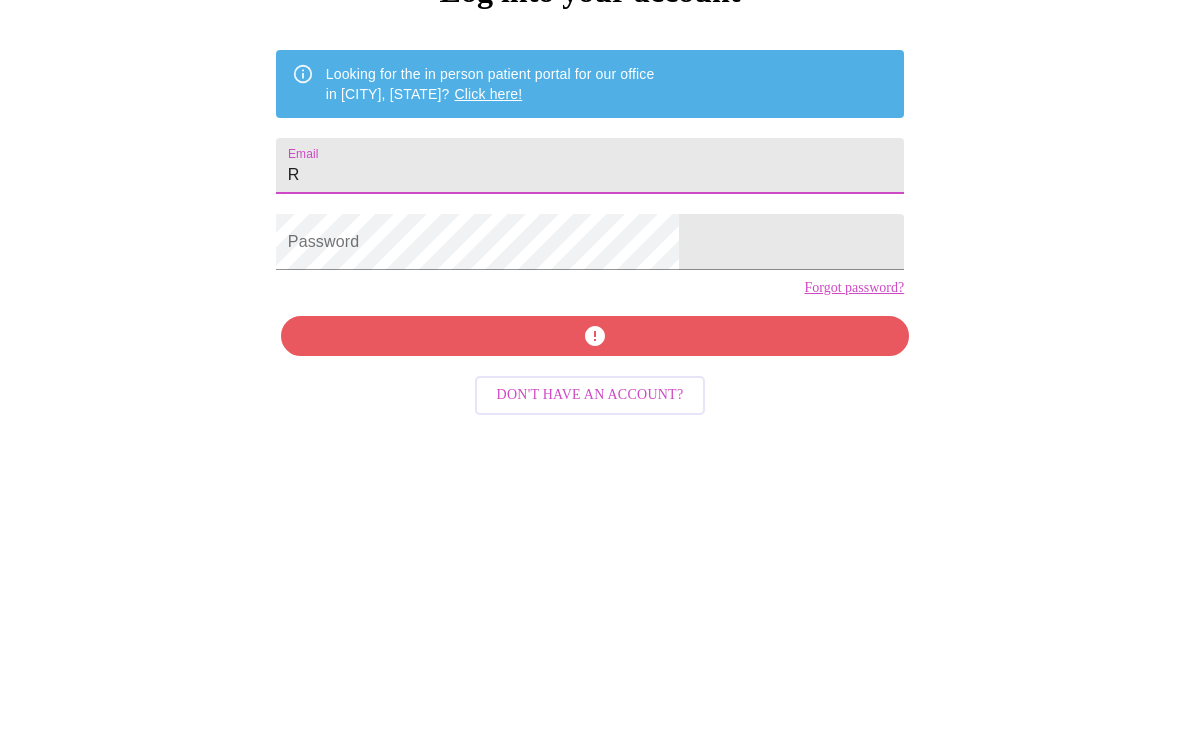 type on "ronzettejackson@gmail.com" 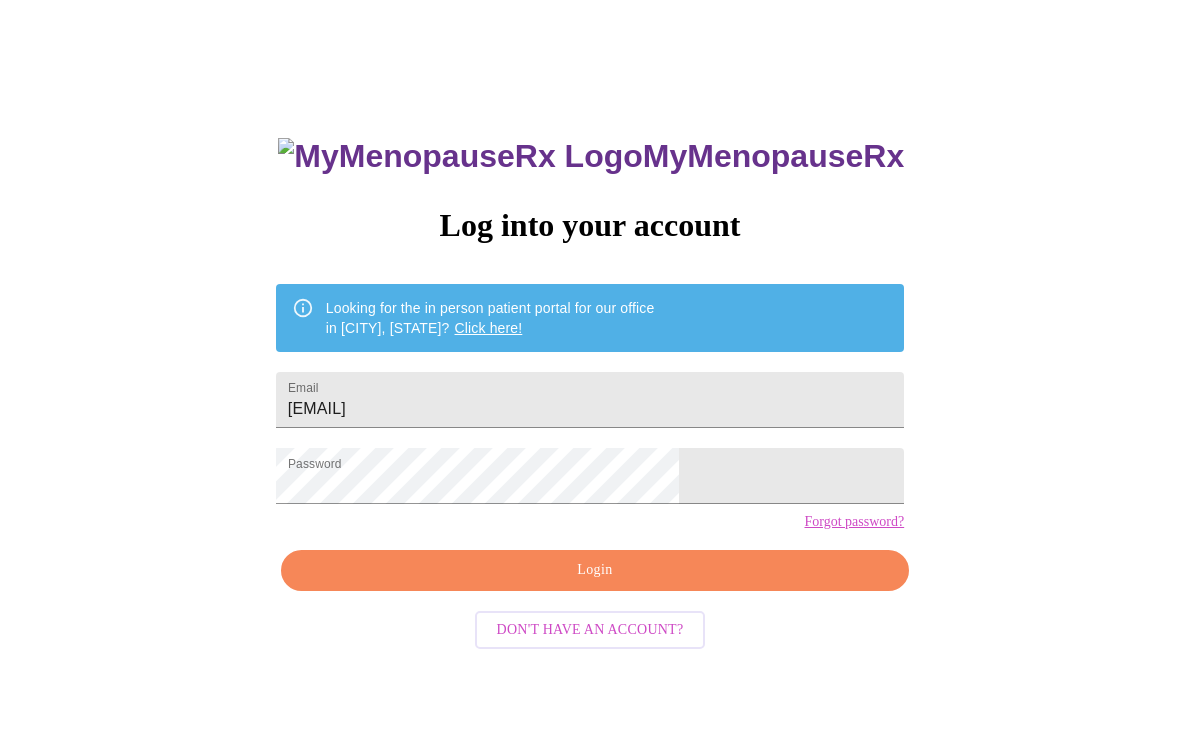 click on "Login" at bounding box center (595, 570) 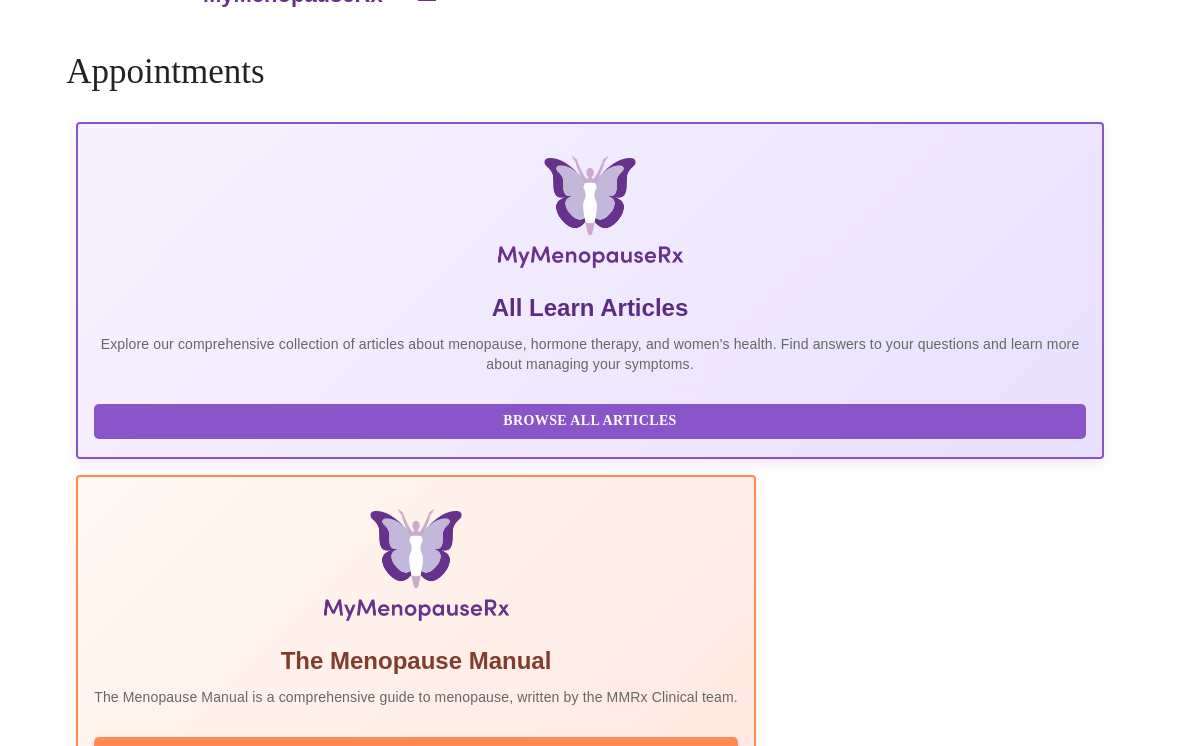 scroll, scrollTop: 31, scrollLeft: 0, axis: vertical 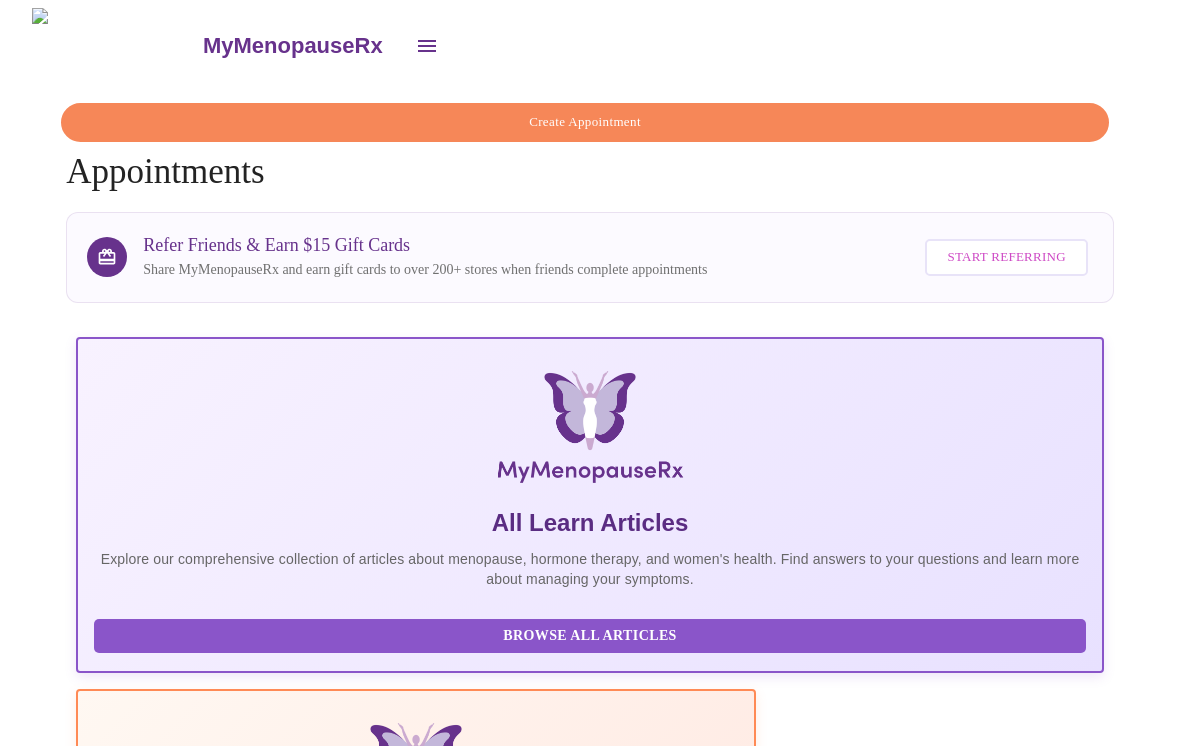 click on "Create Appointment" at bounding box center [585, 122] 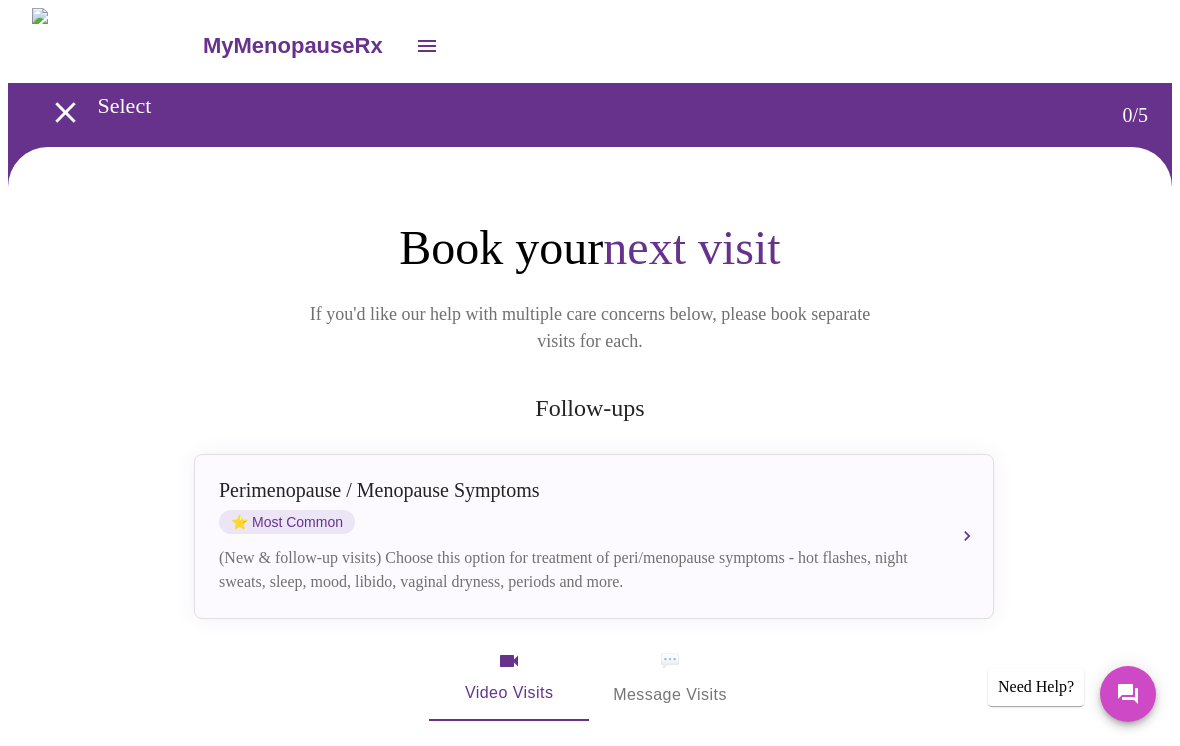 click on "Perimenopause / Menopause Symptoms  ⭐  Most Common (New & follow-up visits) Choose this option for treatment of peri/menopause symptoms - hot flashes, night sweats, sleep, mood, libido, vaginal dryness, periods and more." at bounding box center (594, 536) 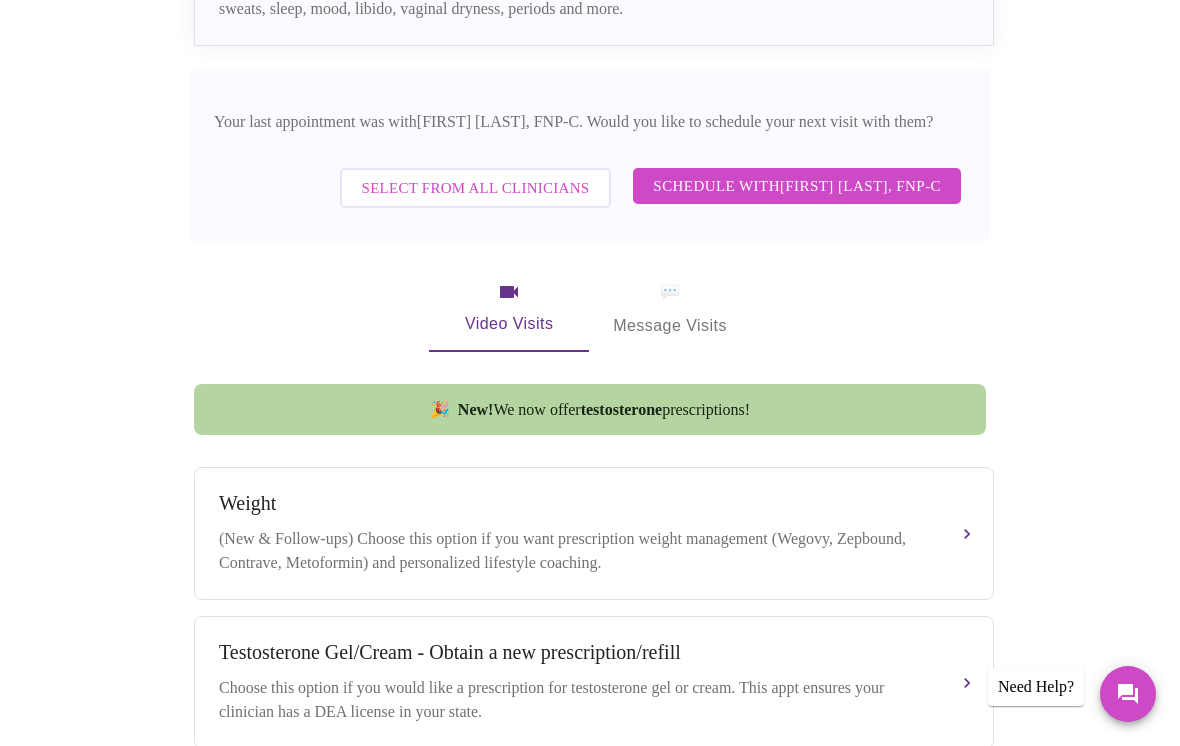 scroll, scrollTop: 555, scrollLeft: 0, axis: vertical 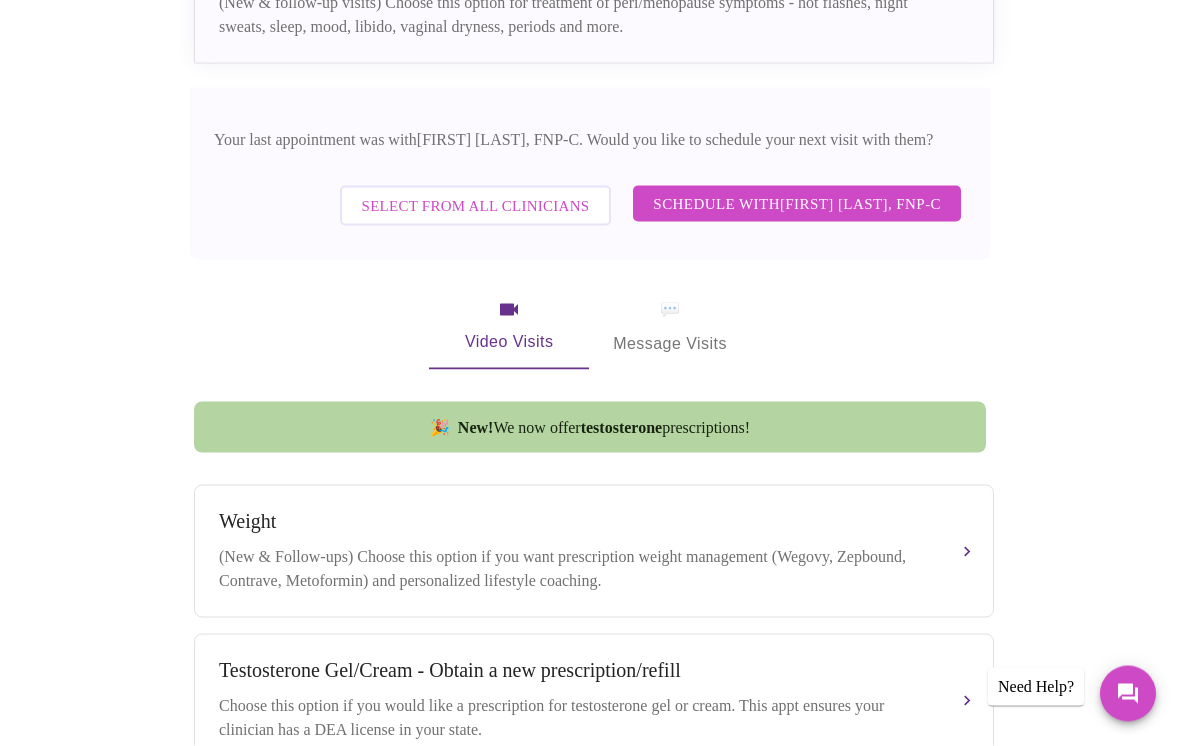 click on "Select from All Clinicians" at bounding box center [476, 206] 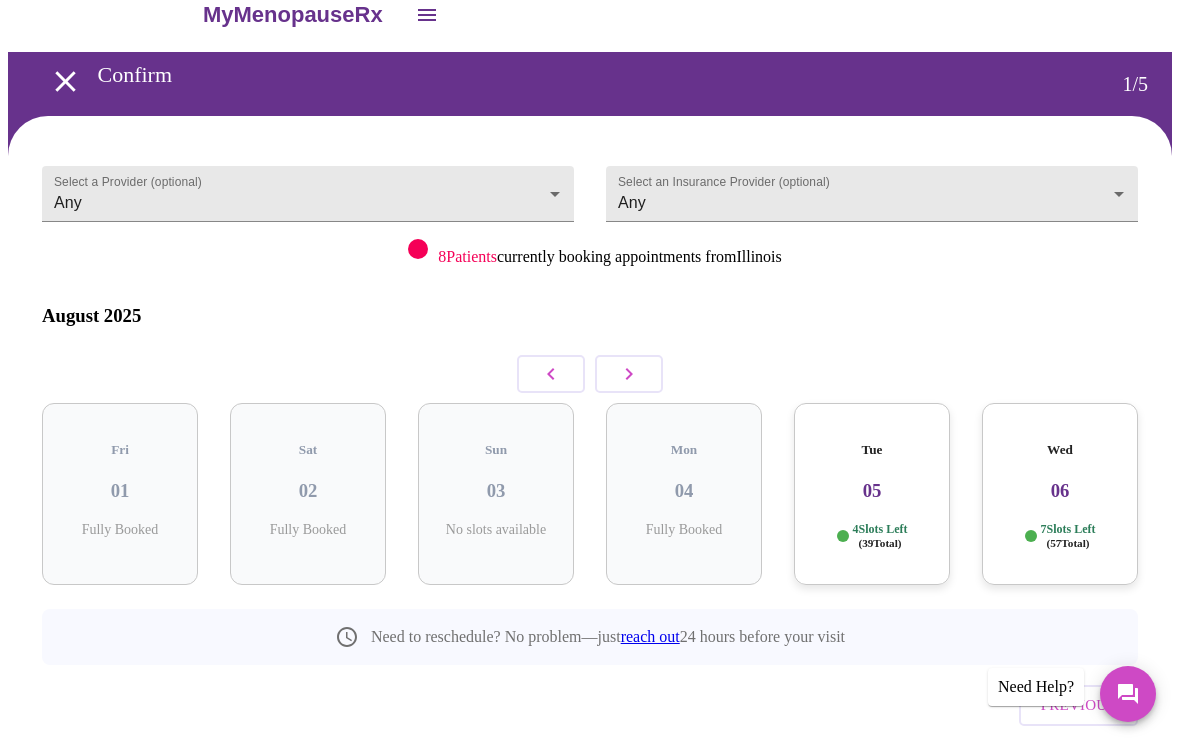 click on "Wed 06 7  Slots Left ( 57  Total)" at bounding box center [1060, 494] 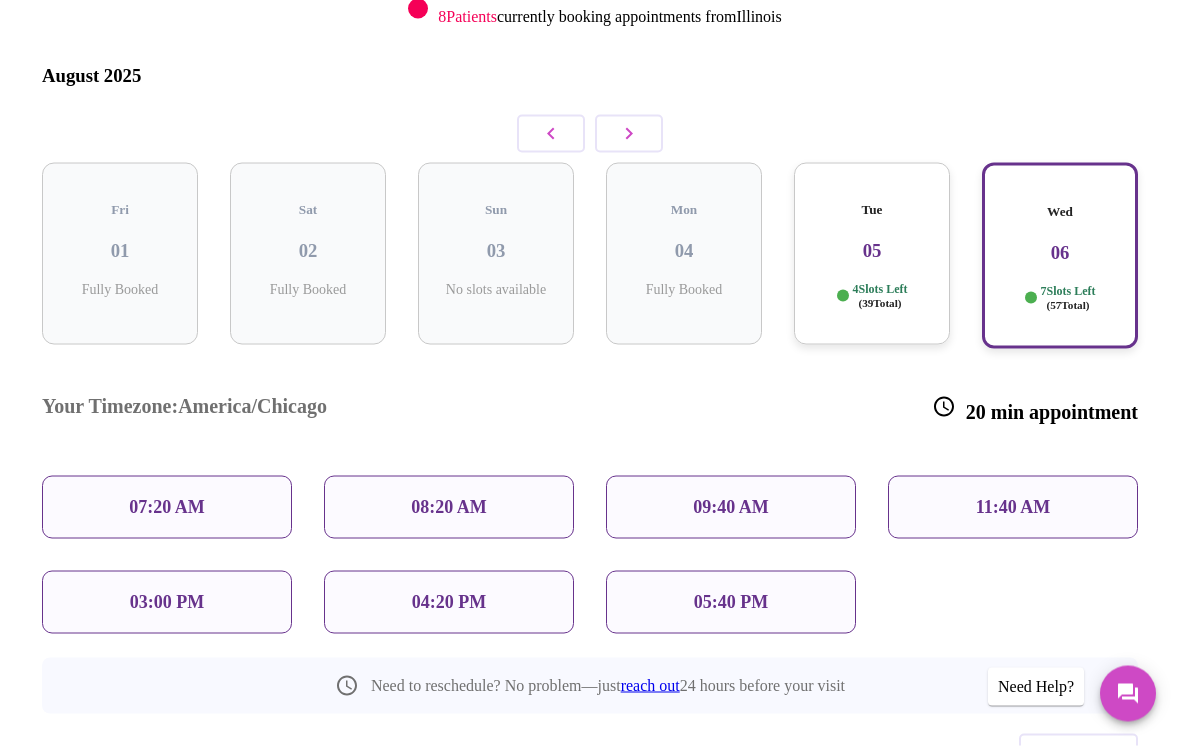 scroll, scrollTop: 272, scrollLeft: 0, axis: vertical 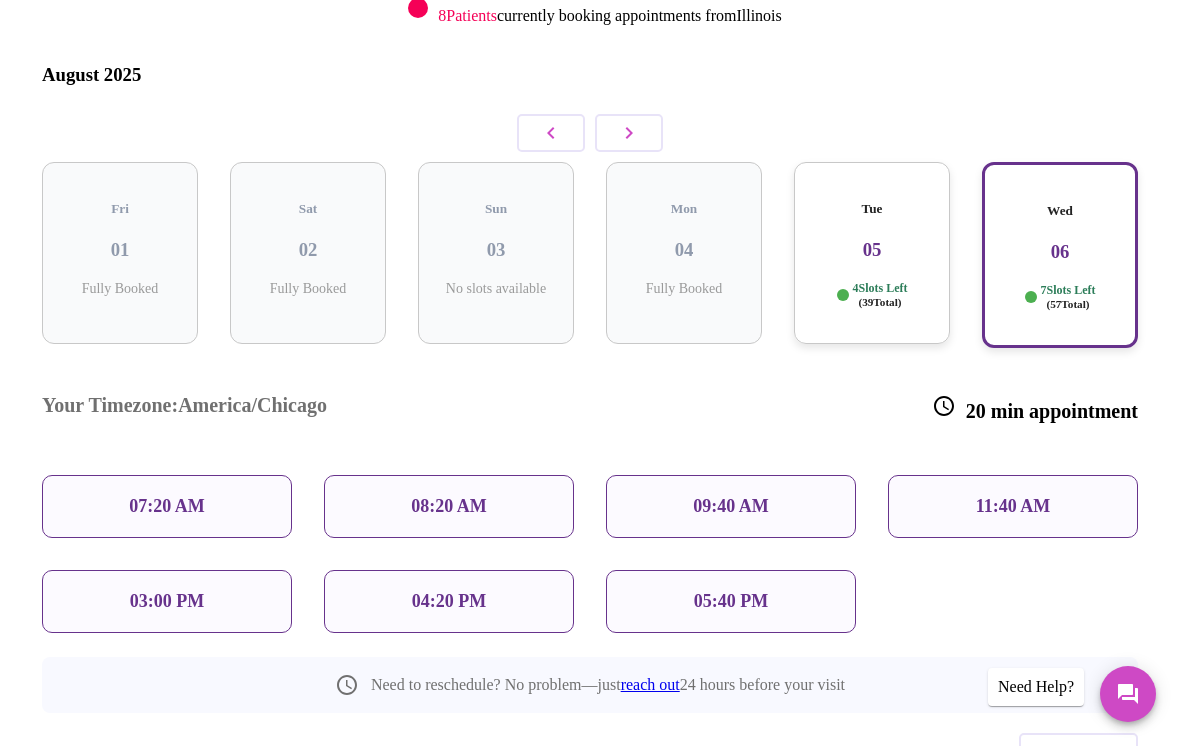 click on "08:20 AM" at bounding box center (449, 506) 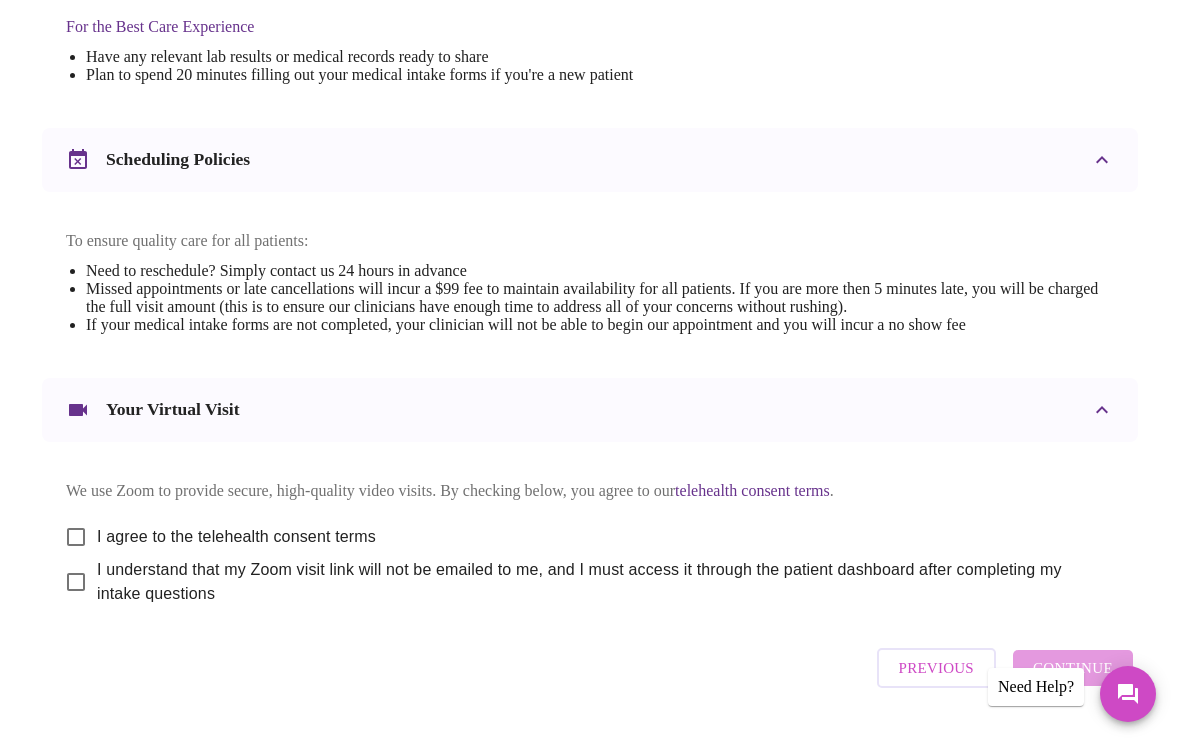 scroll, scrollTop: 664, scrollLeft: 0, axis: vertical 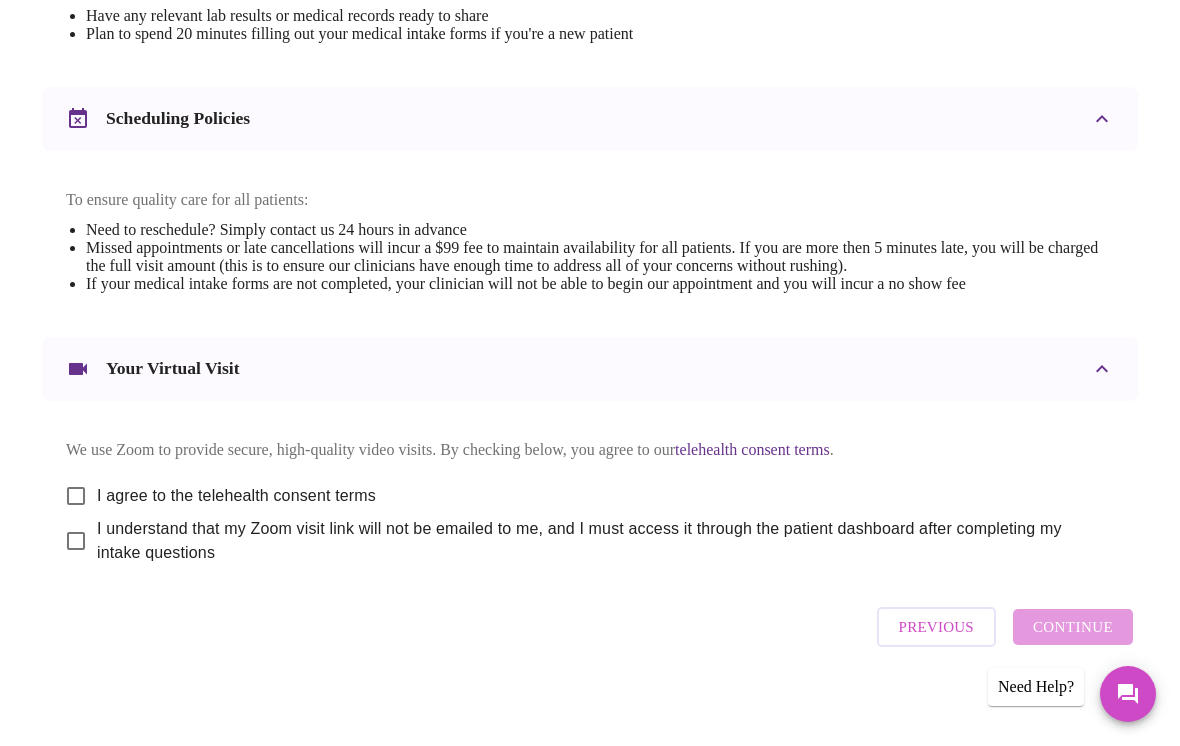 click on "I agree to the telehealth consent terms" at bounding box center [76, 496] 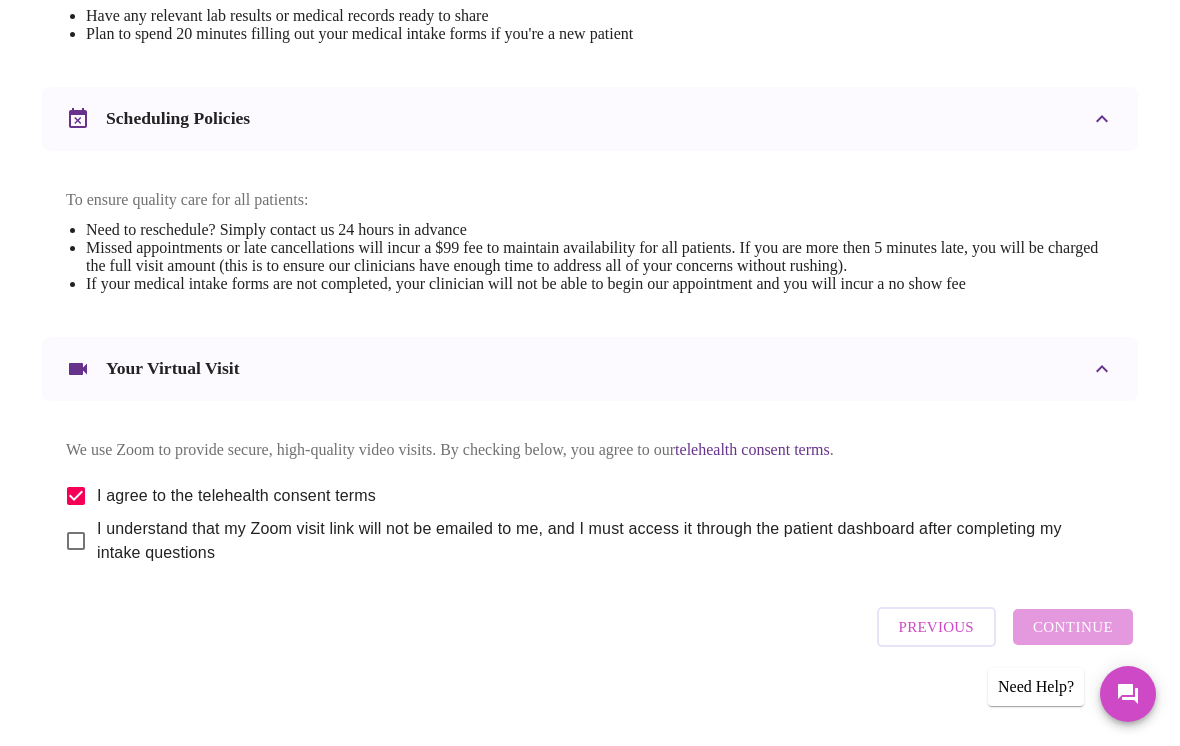 click on "I agree to the telehealth consent terms" at bounding box center (76, 496) 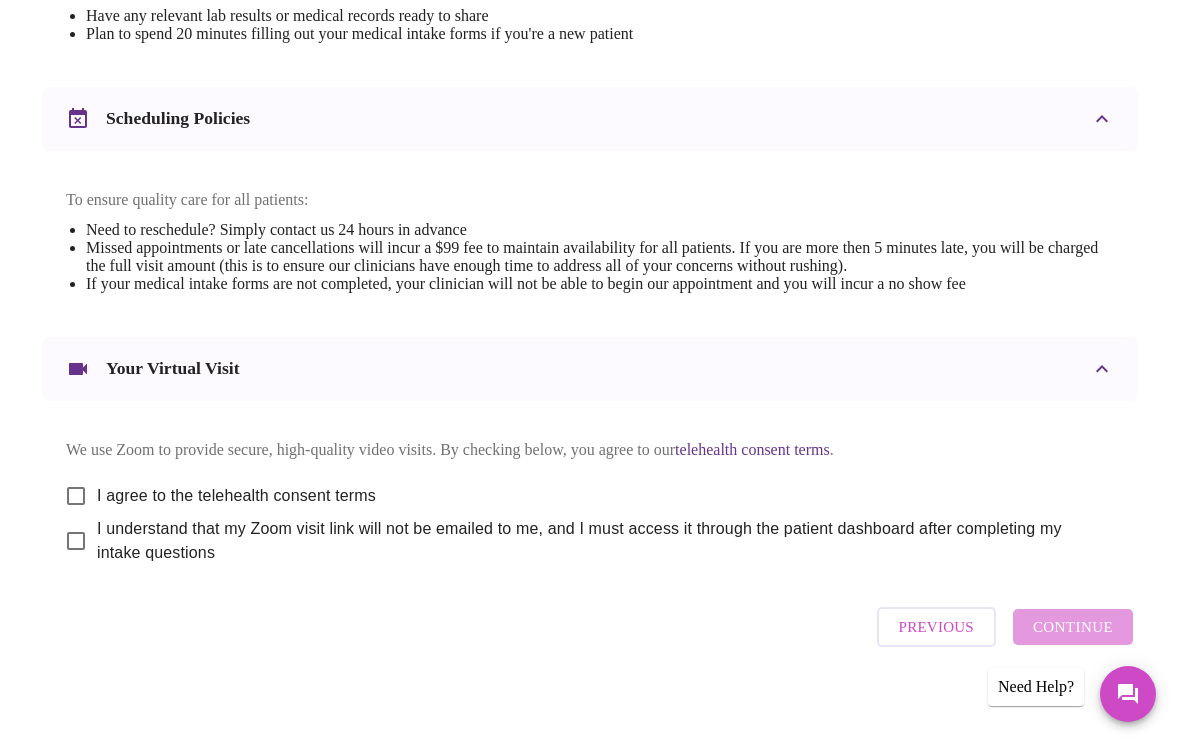 click on "I understand that my Zoom visit link will not be emailed to me, and I must access it through the patient dashboard after completing my intake questions" at bounding box center (76, 541) 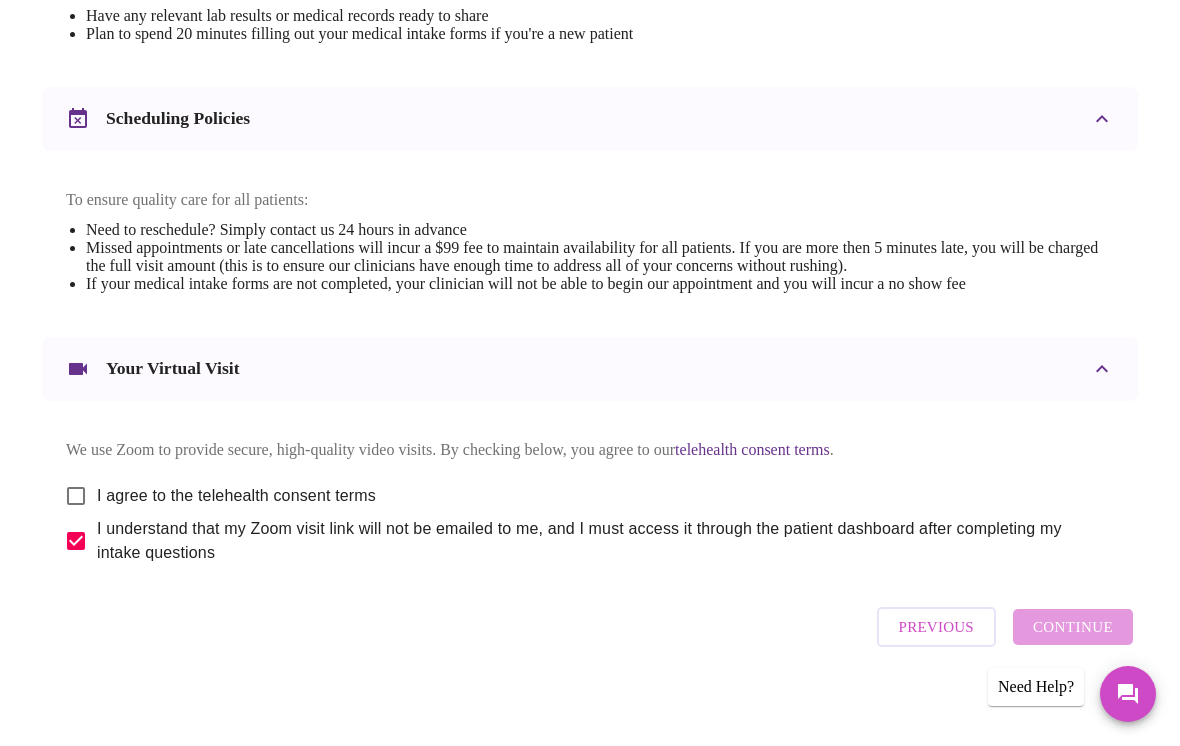 click on "Previous Continue" at bounding box center [1005, 627] 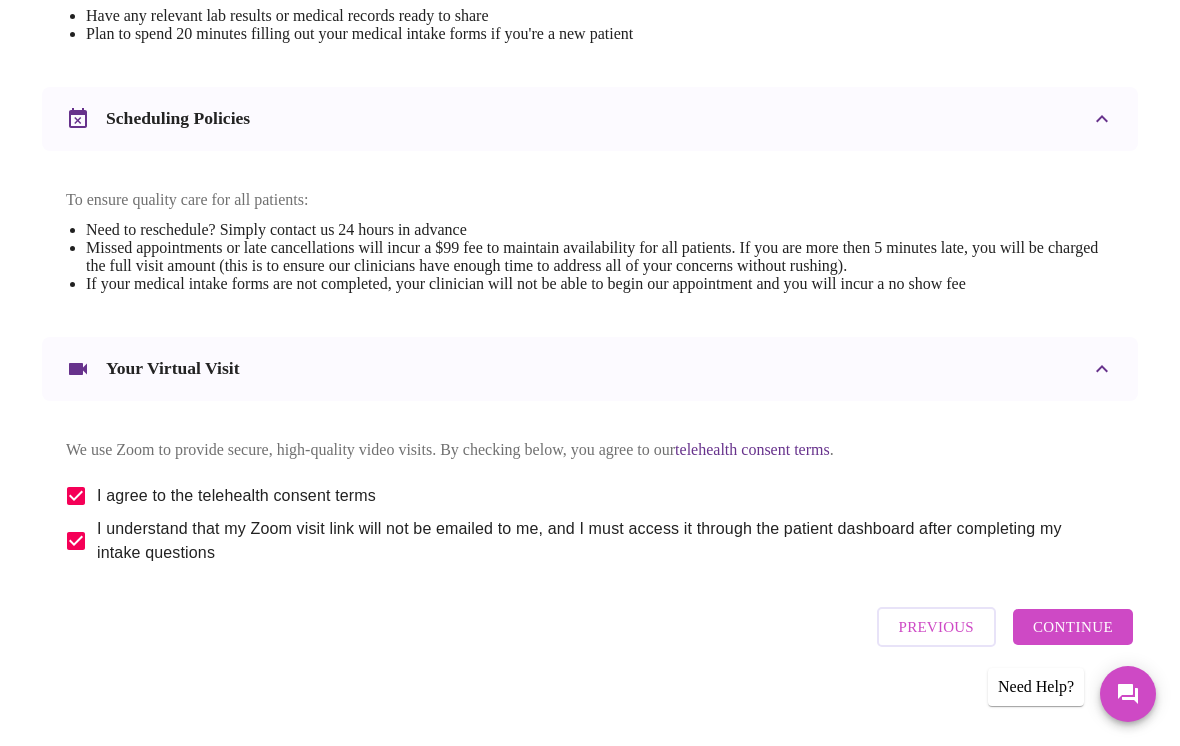 click on "Continue" at bounding box center (1073, 627) 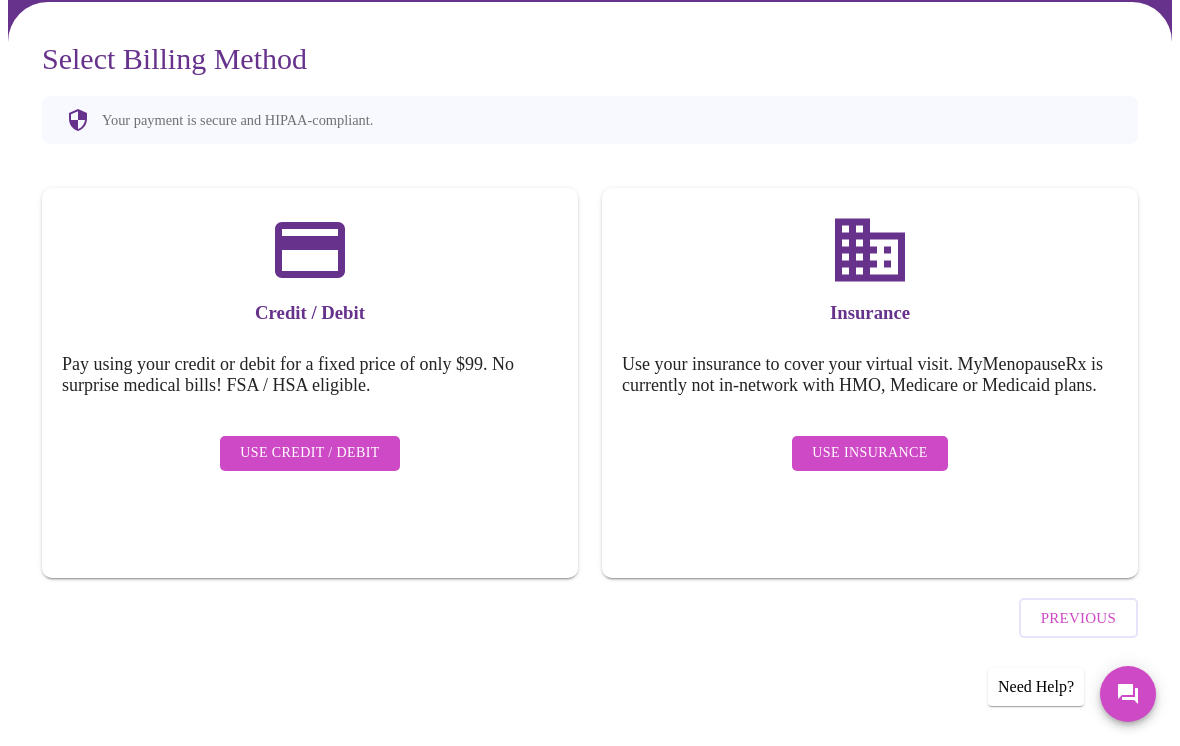scroll, scrollTop: 60, scrollLeft: 0, axis: vertical 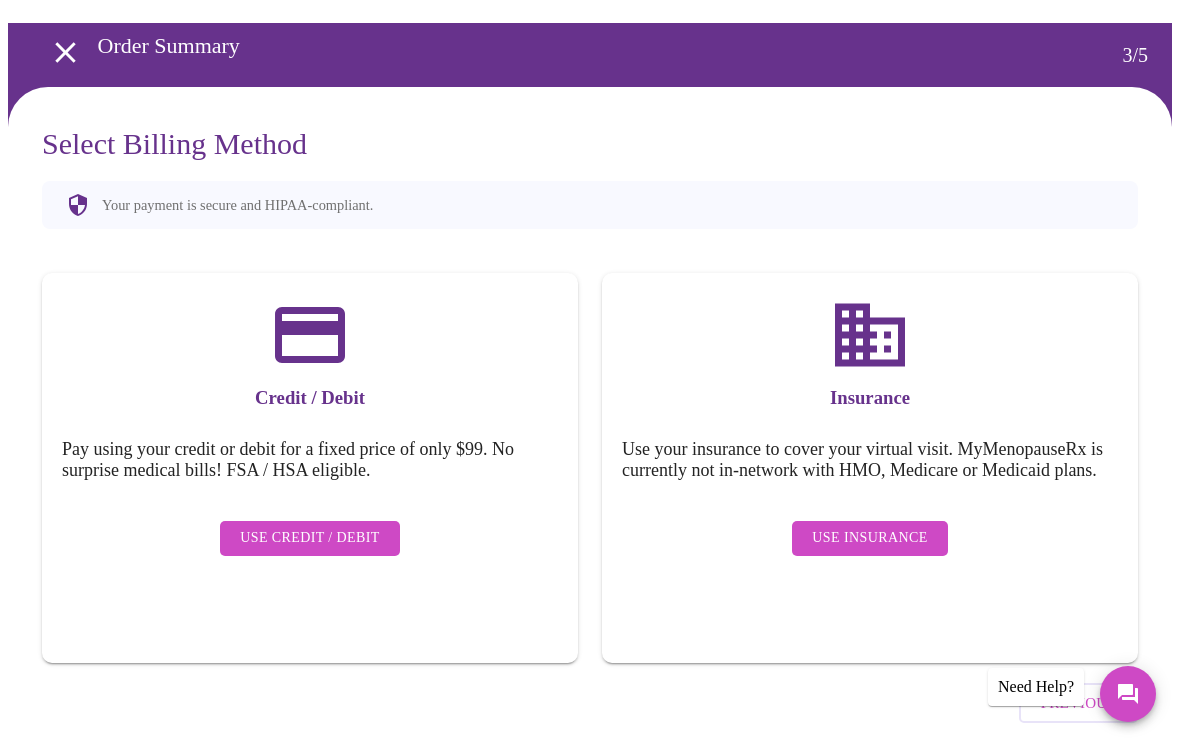 click on "Use Insurance" at bounding box center [869, 538] 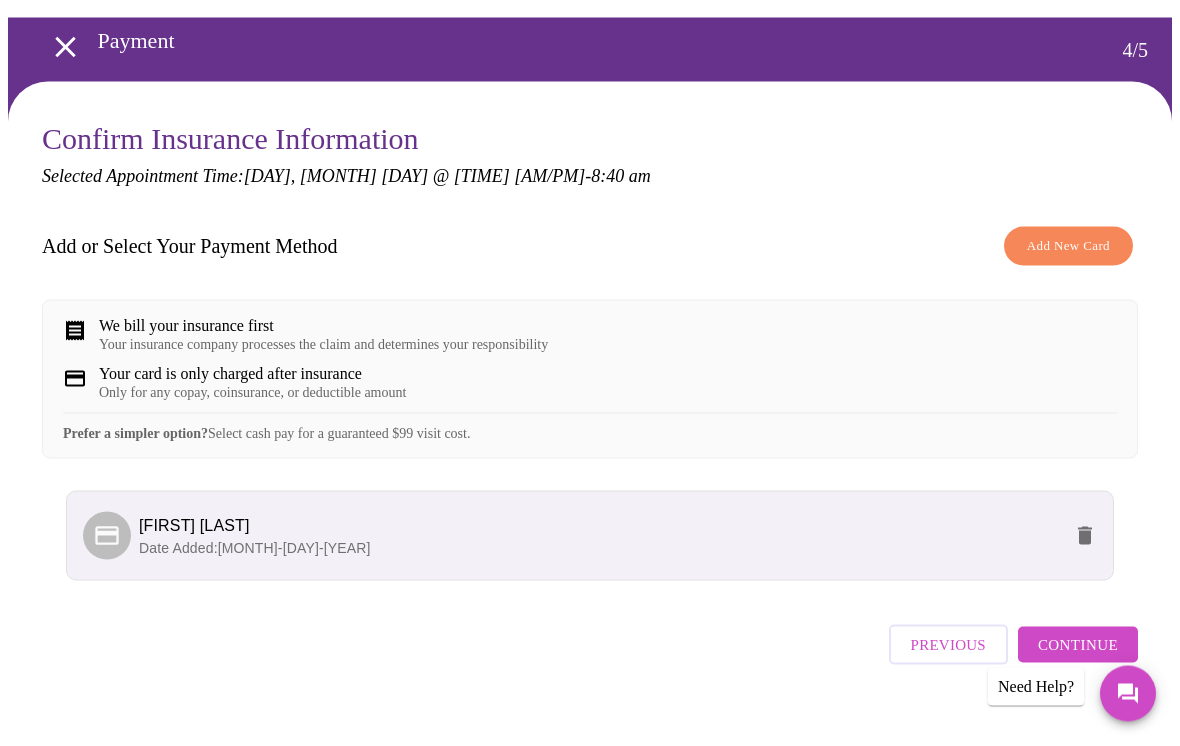 scroll, scrollTop: 79, scrollLeft: 0, axis: vertical 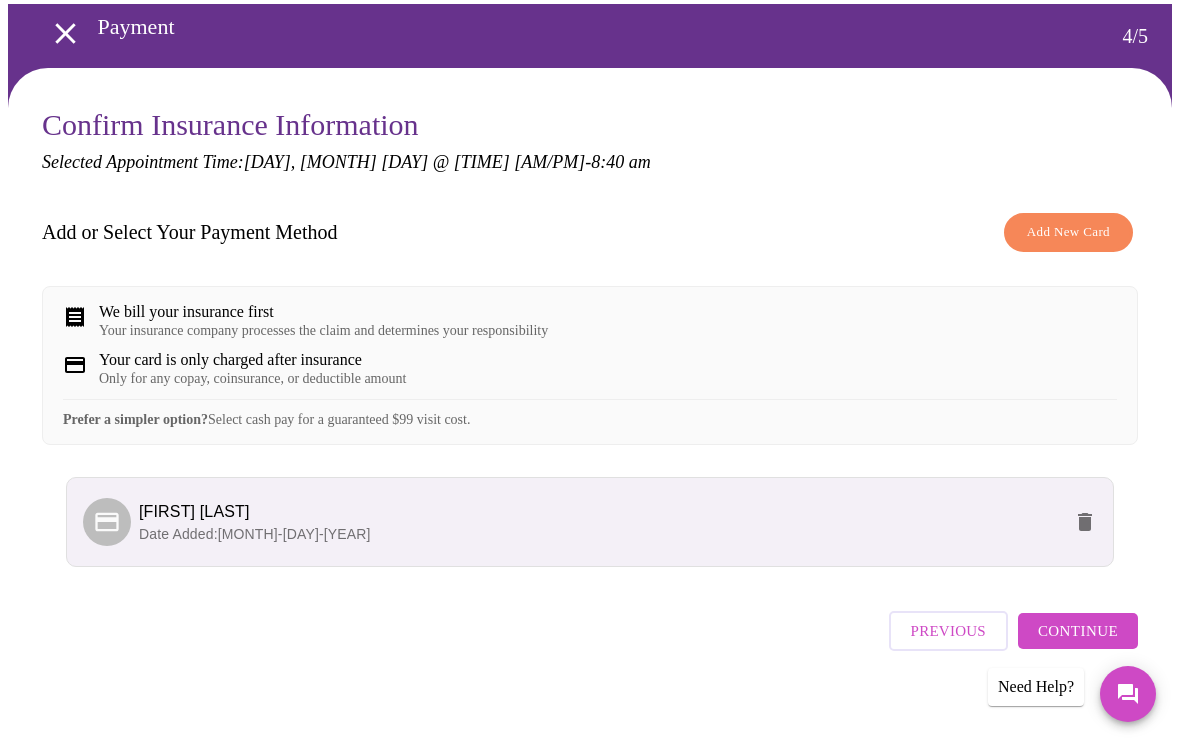 click on "Continue" at bounding box center (1078, 631) 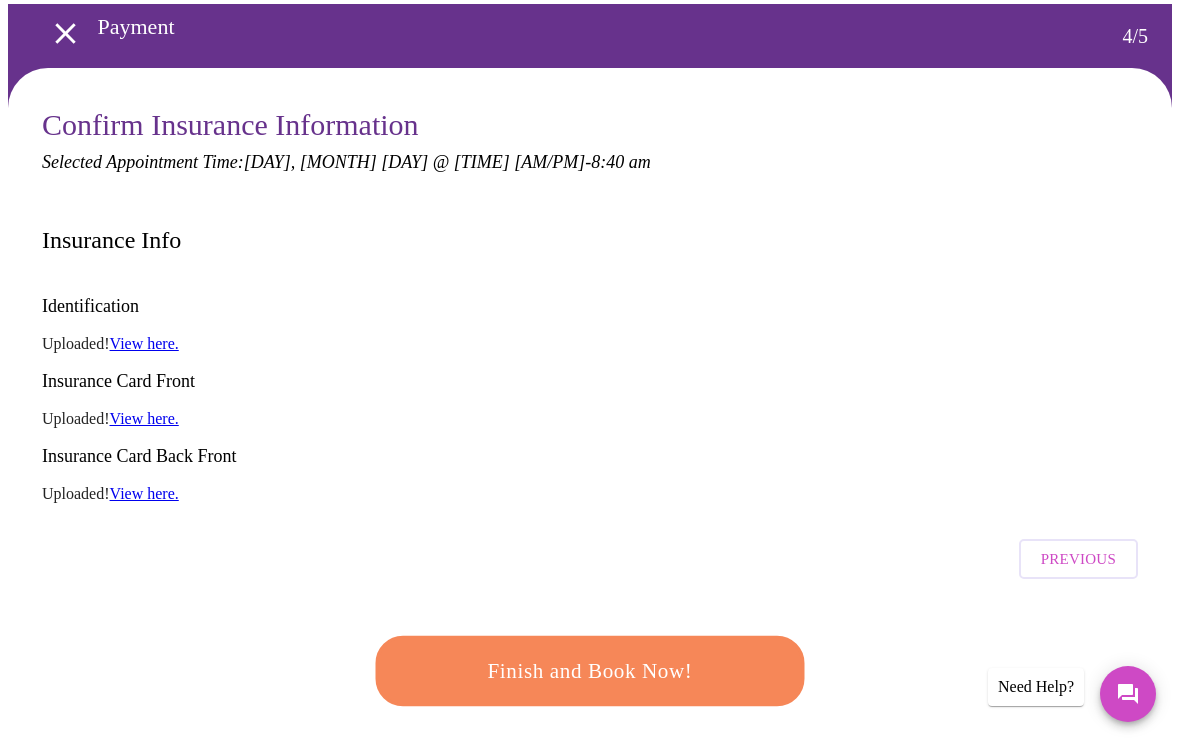 click on "View here." at bounding box center [144, 343] 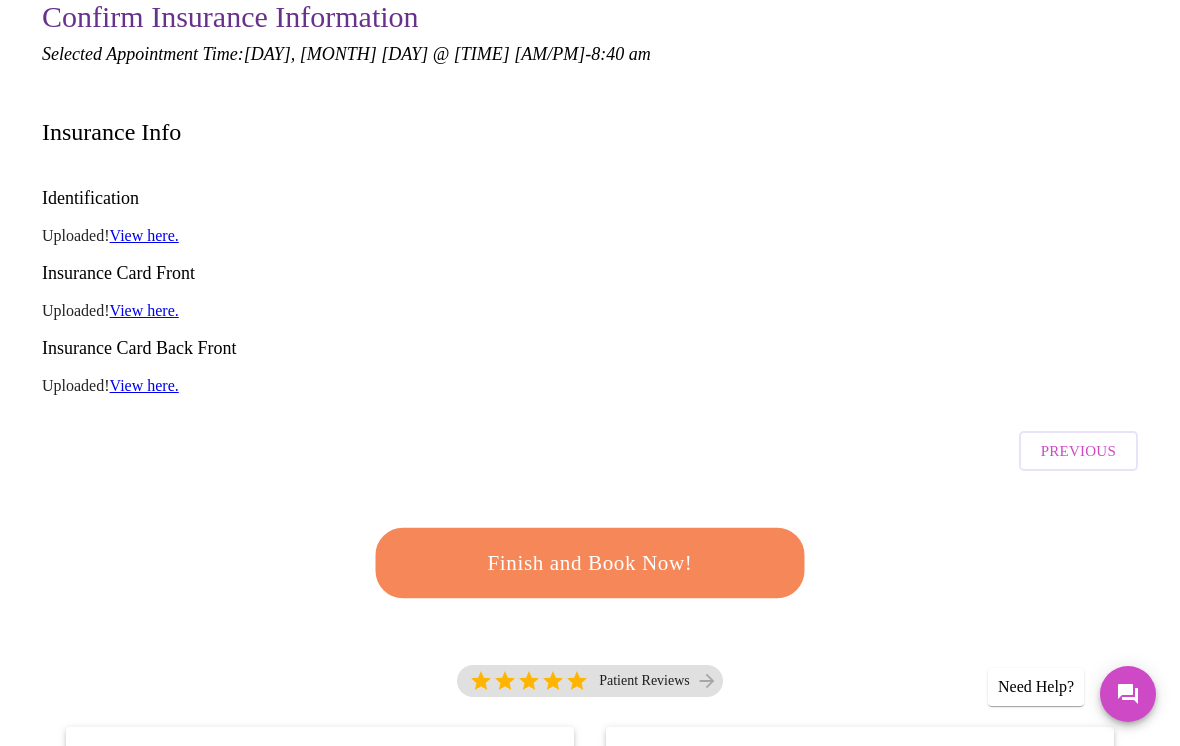 scroll, scrollTop: 209, scrollLeft: 0, axis: vertical 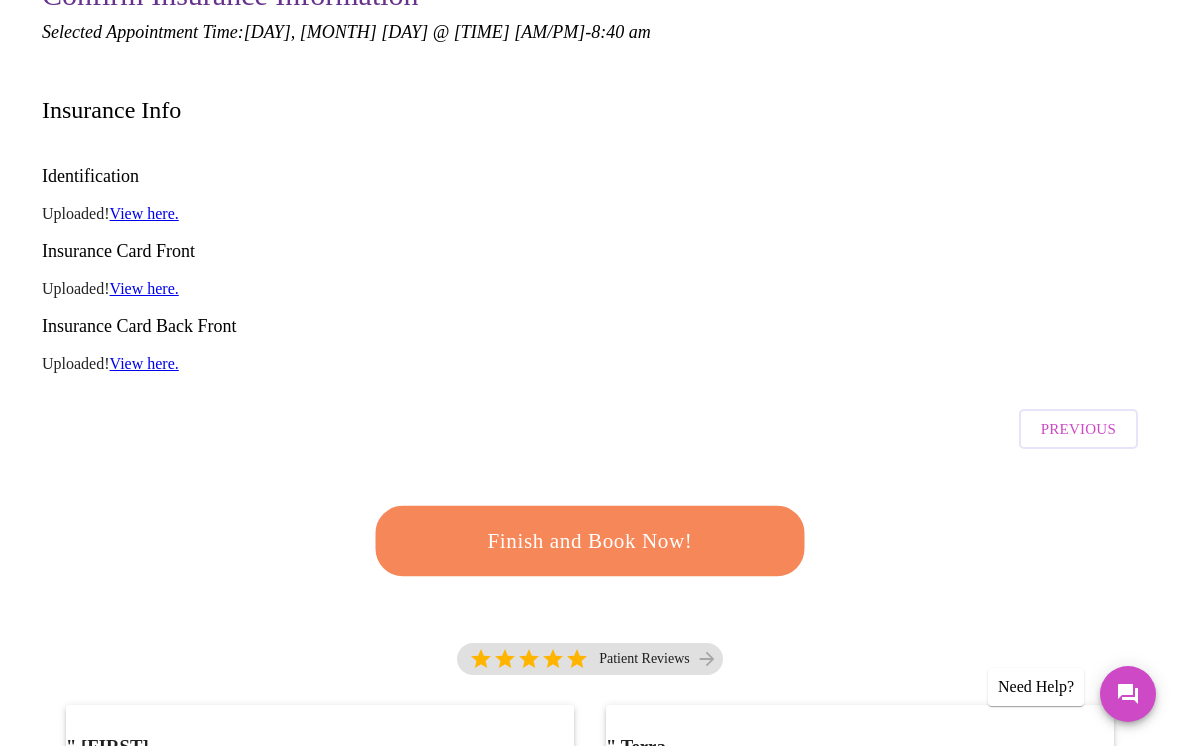 click on "Finish and Book Now!" at bounding box center (590, 541) 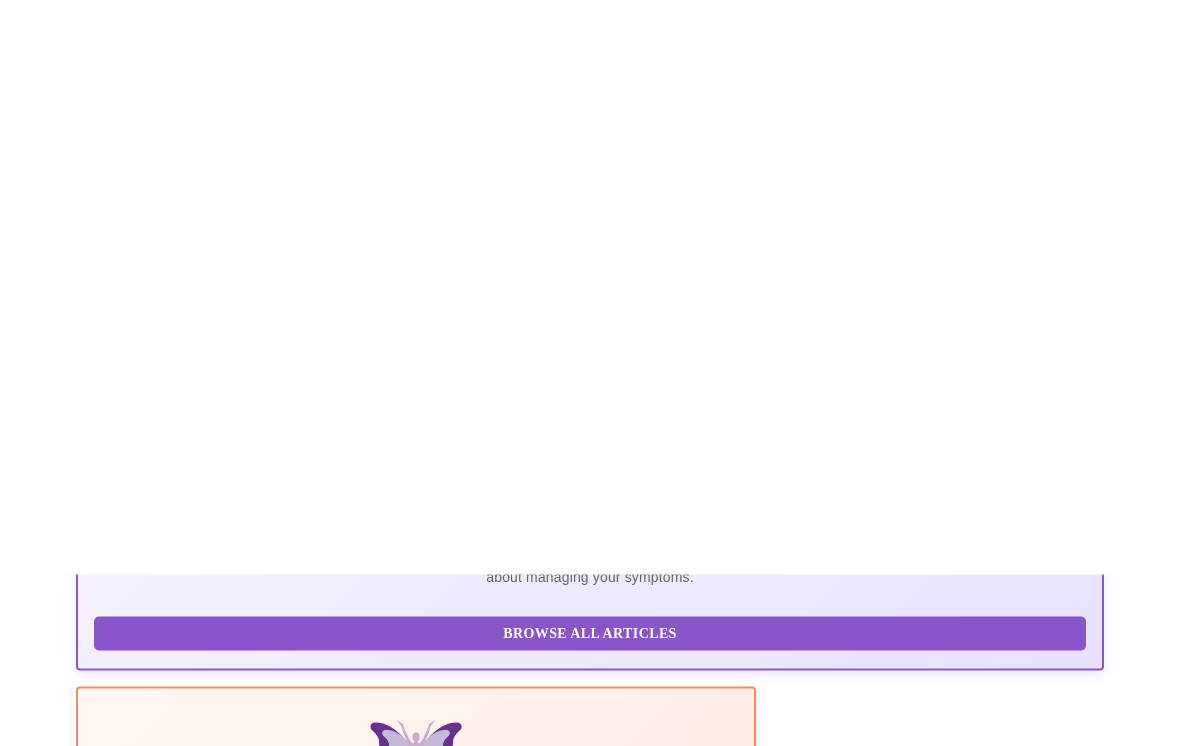 scroll, scrollTop: 0, scrollLeft: 0, axis: both 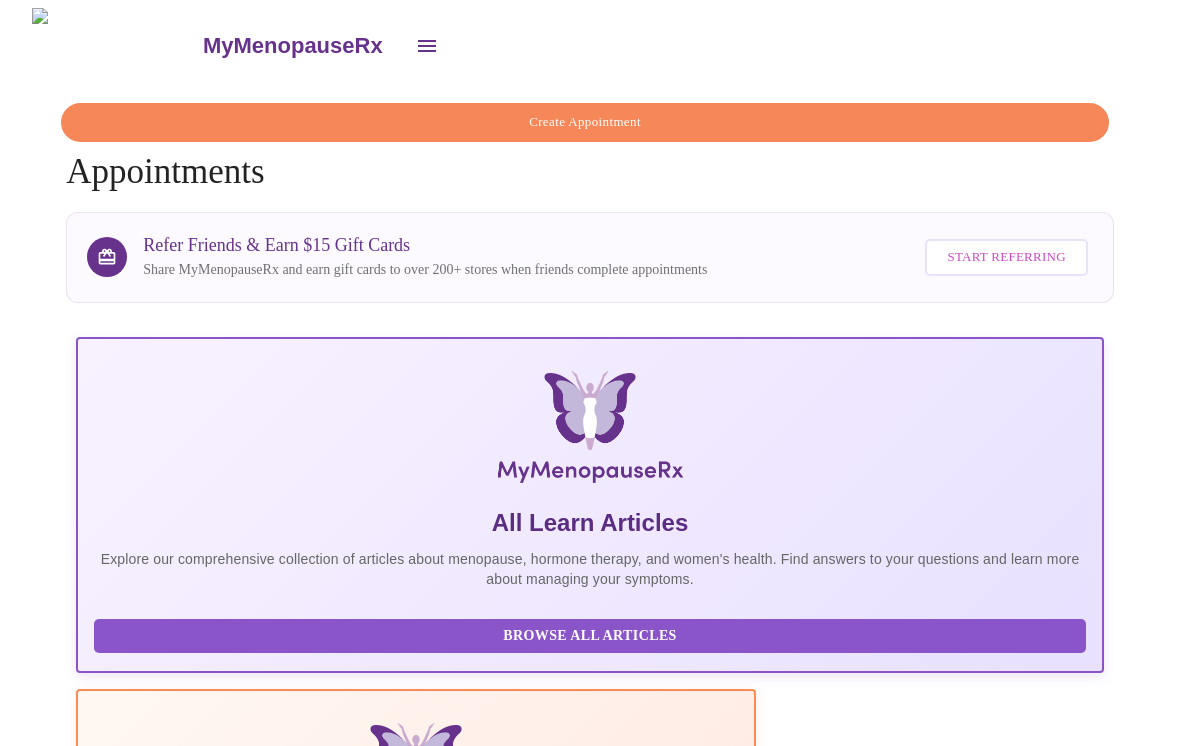 click 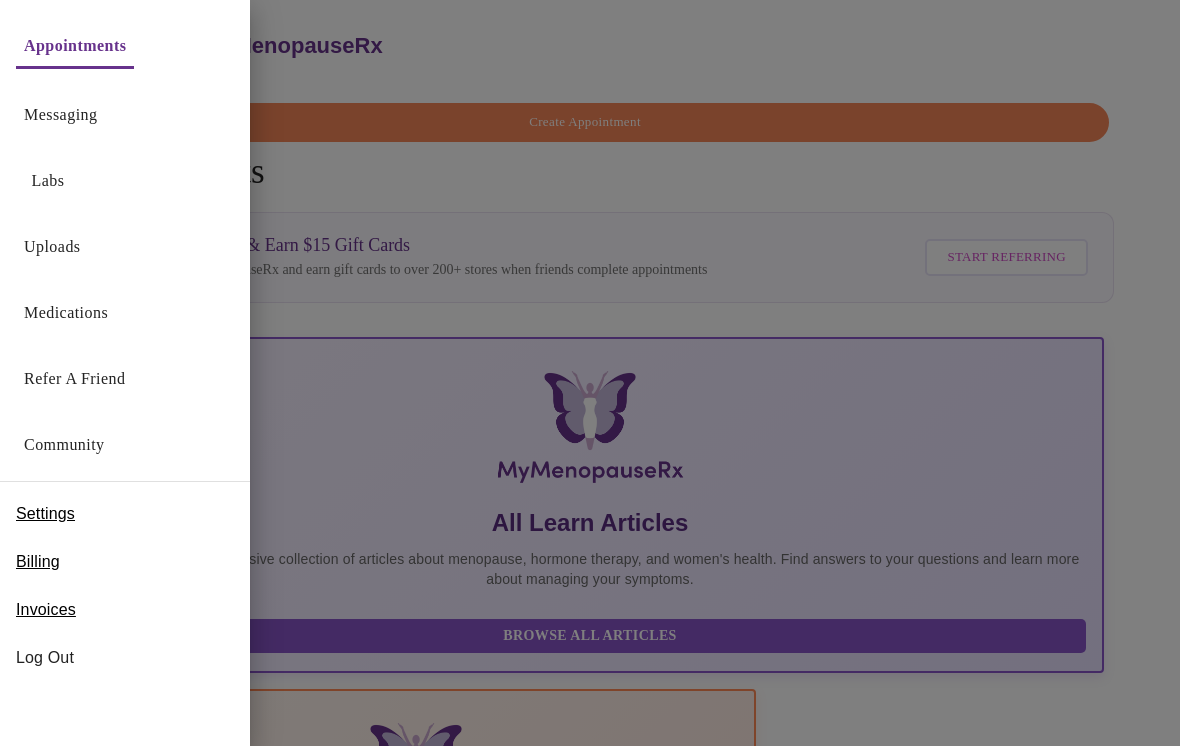 click on "Log Out" at bounding box center (125, 658) 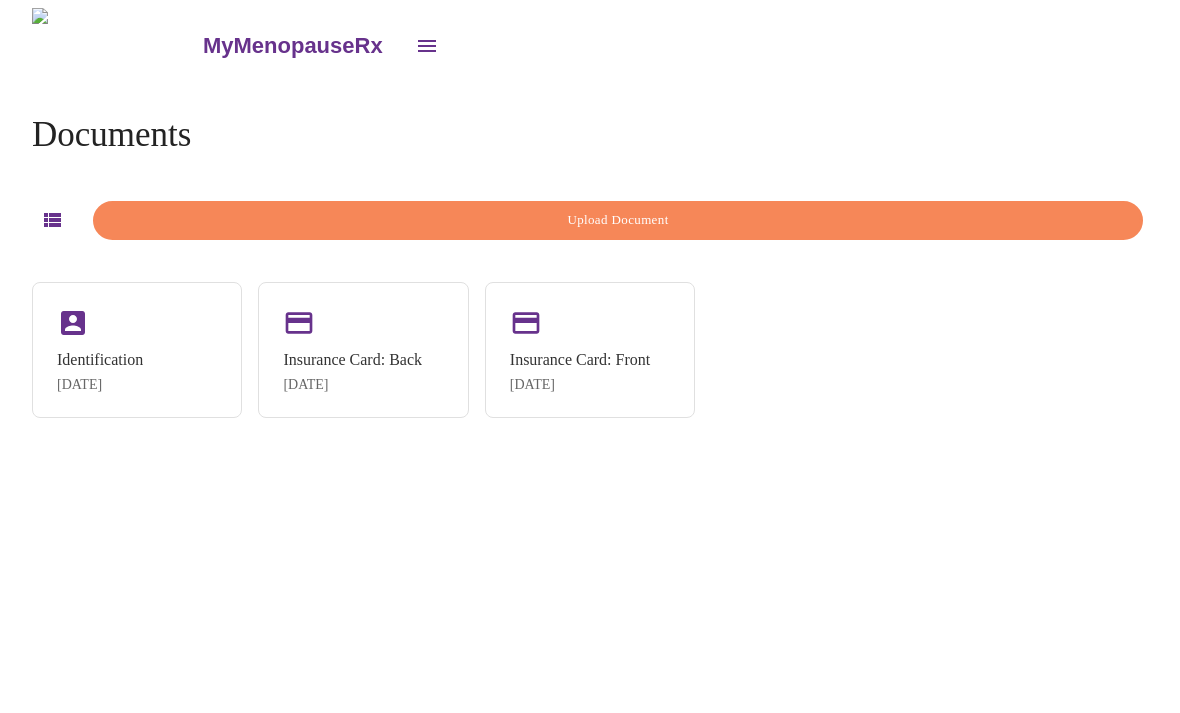 scroll, scrollTop: 0, scrollLeft: 0, axis: both 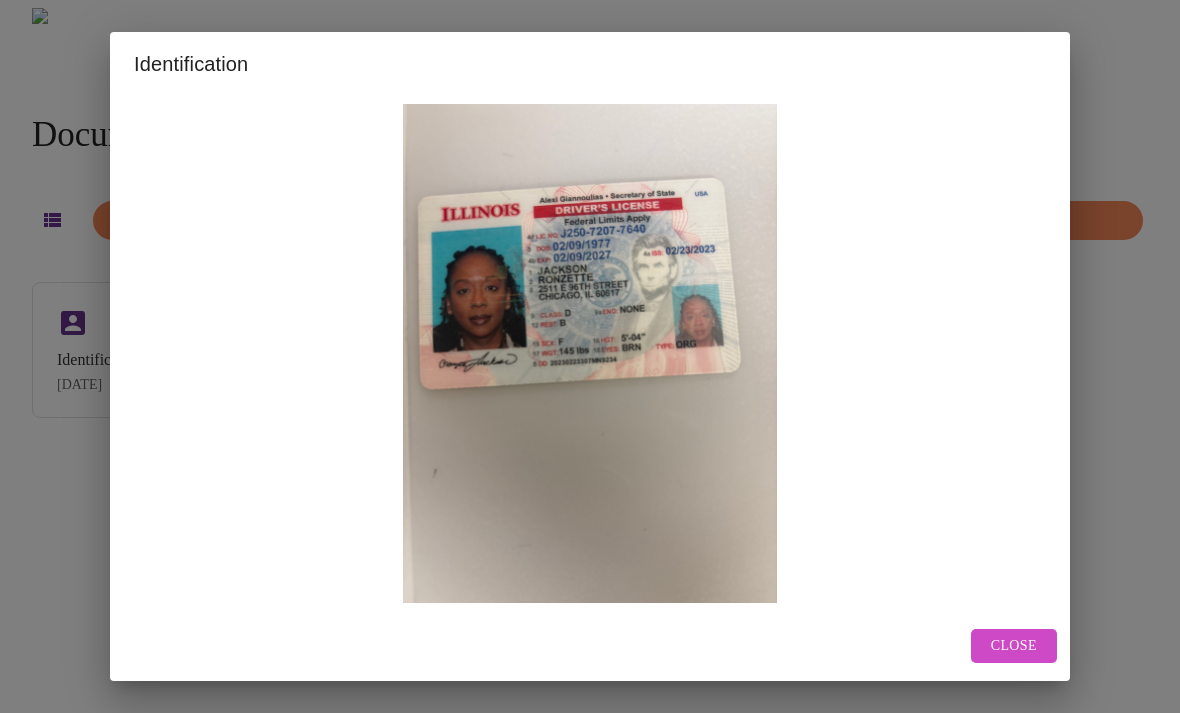 click on "Close" at bounding box center (1014, 646) 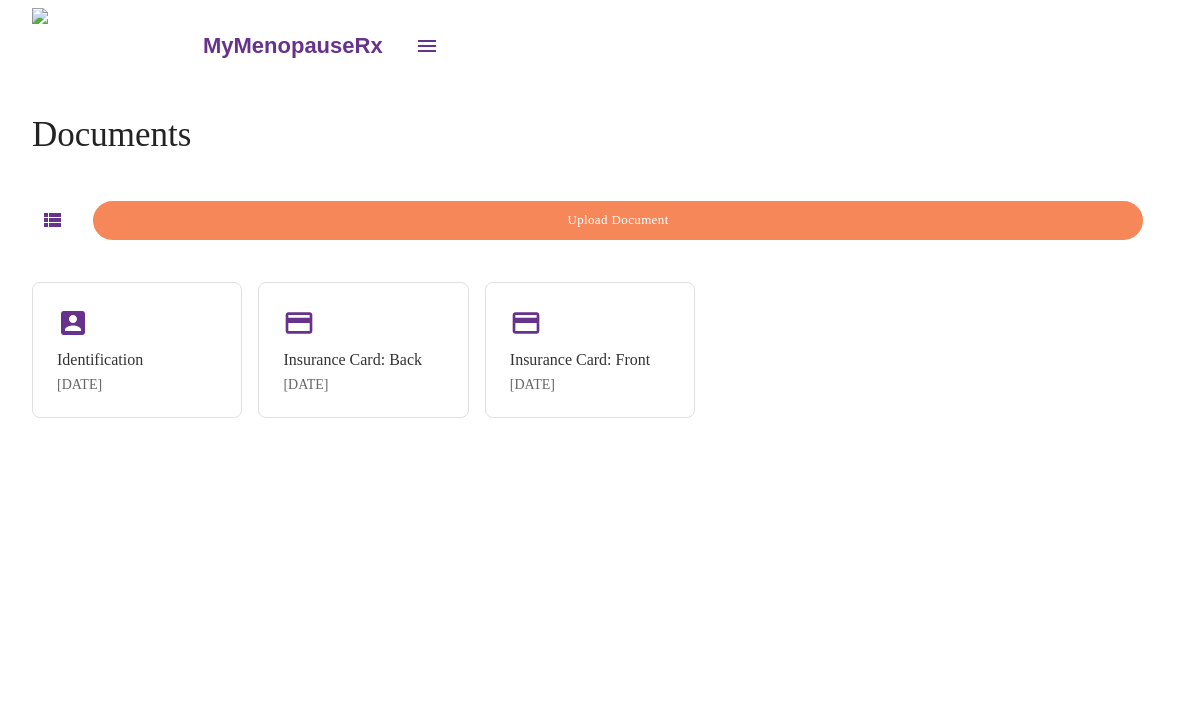 click on "Insurance Card: Back [DATE]" at bounding box center [363, 350] 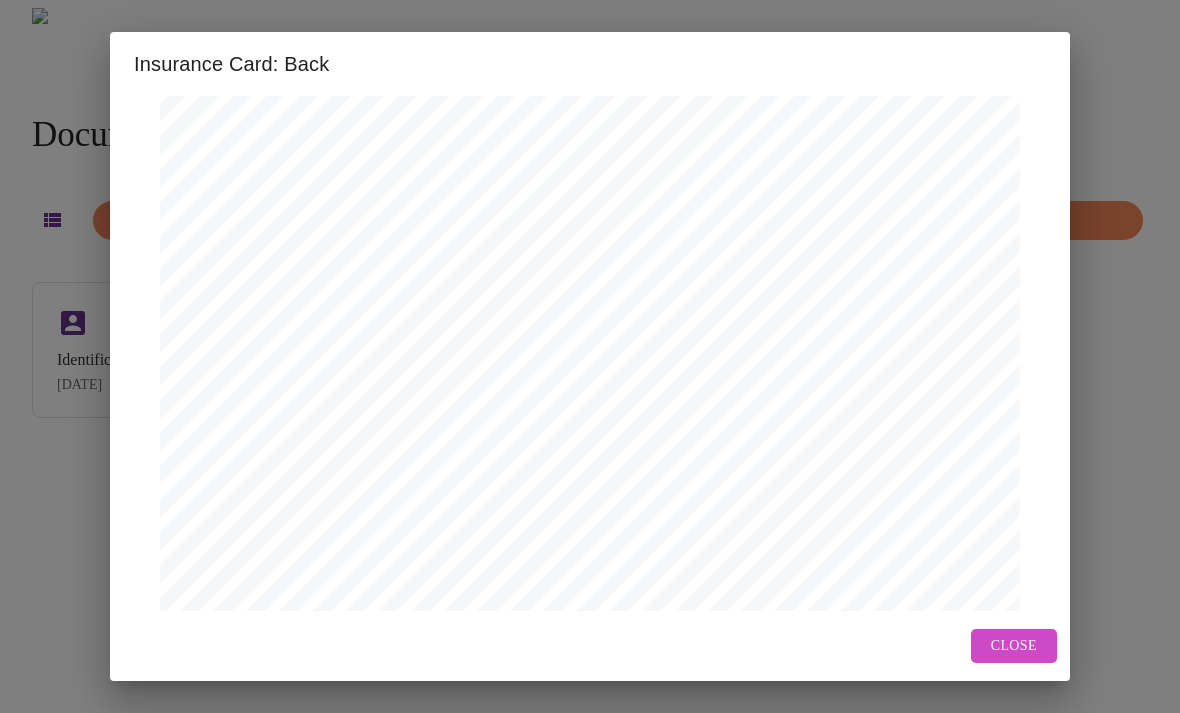 click on "Close" at bounding box center [1014, 646] 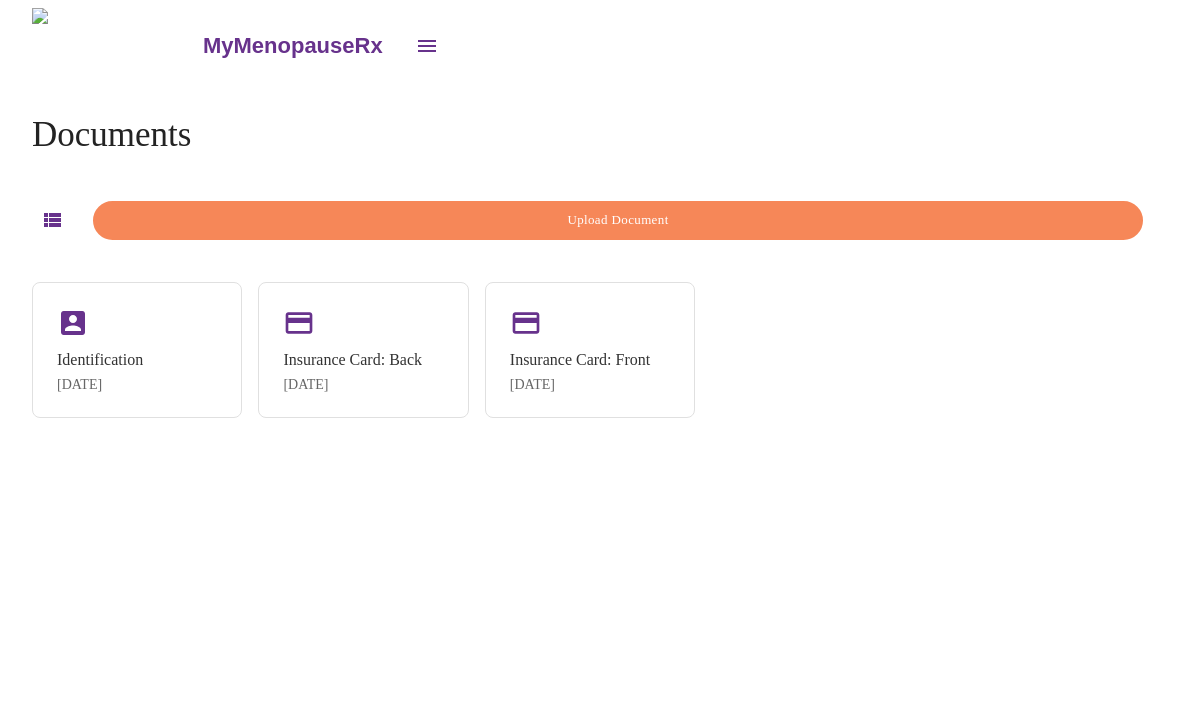 scroll, scrollTop: 631, scrollLeft: 0, axis: vertical 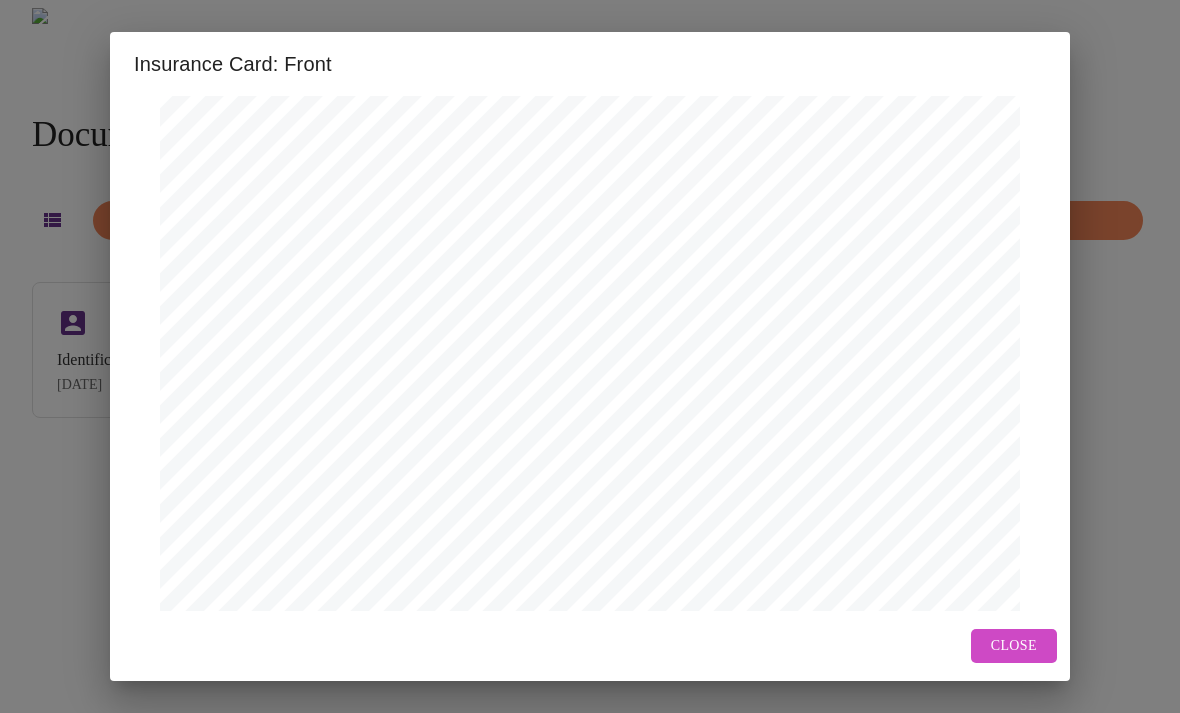click on "Close" at bounding box center (1014, 646) 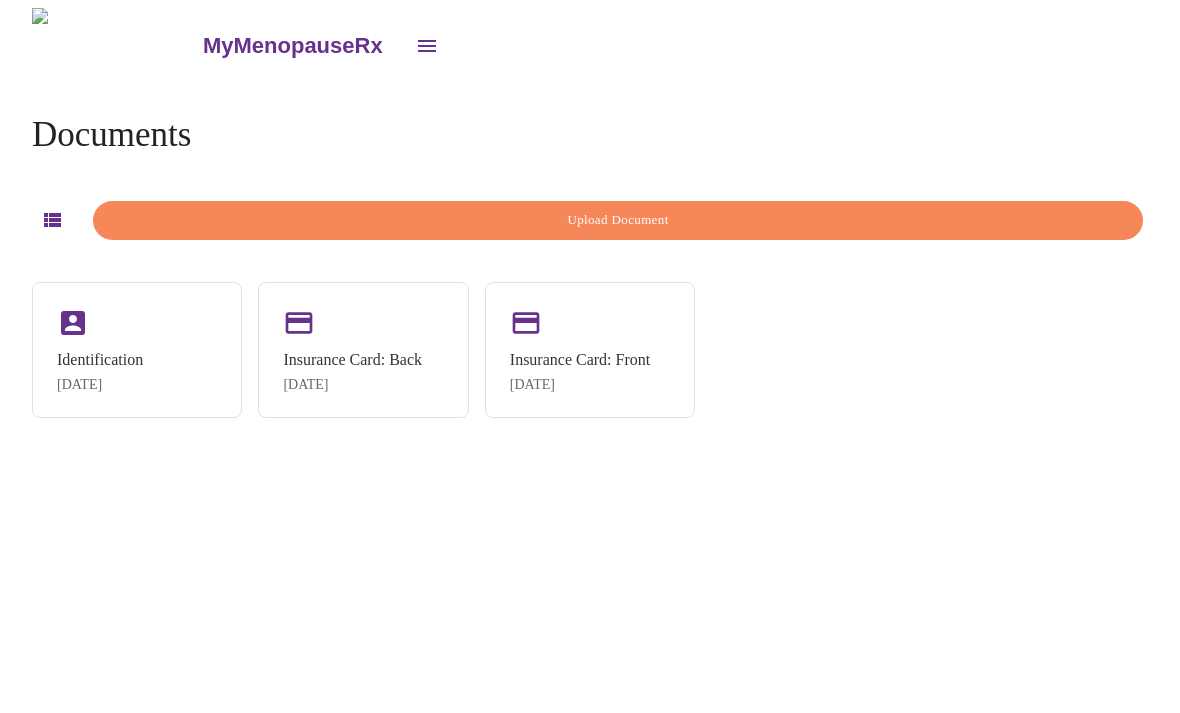 scroll, scrollTop: 756, scrollLeft: 0, axis: vertical 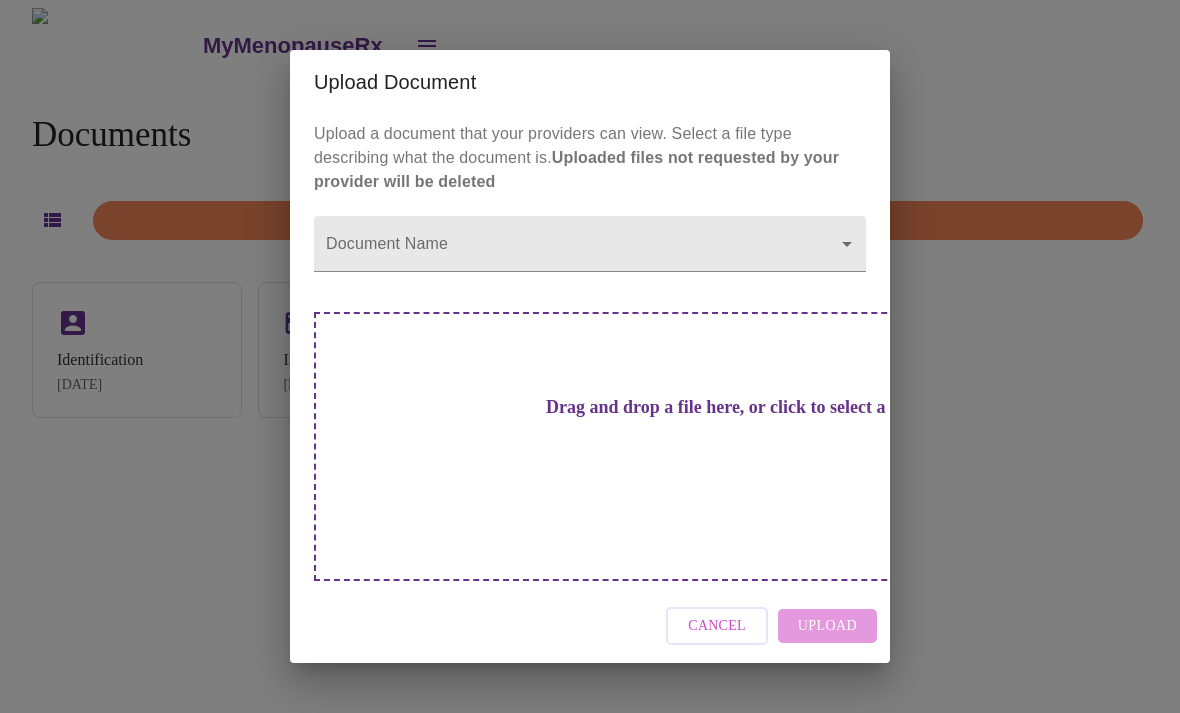 click on "Cancel" at bounding box center [717, 626] 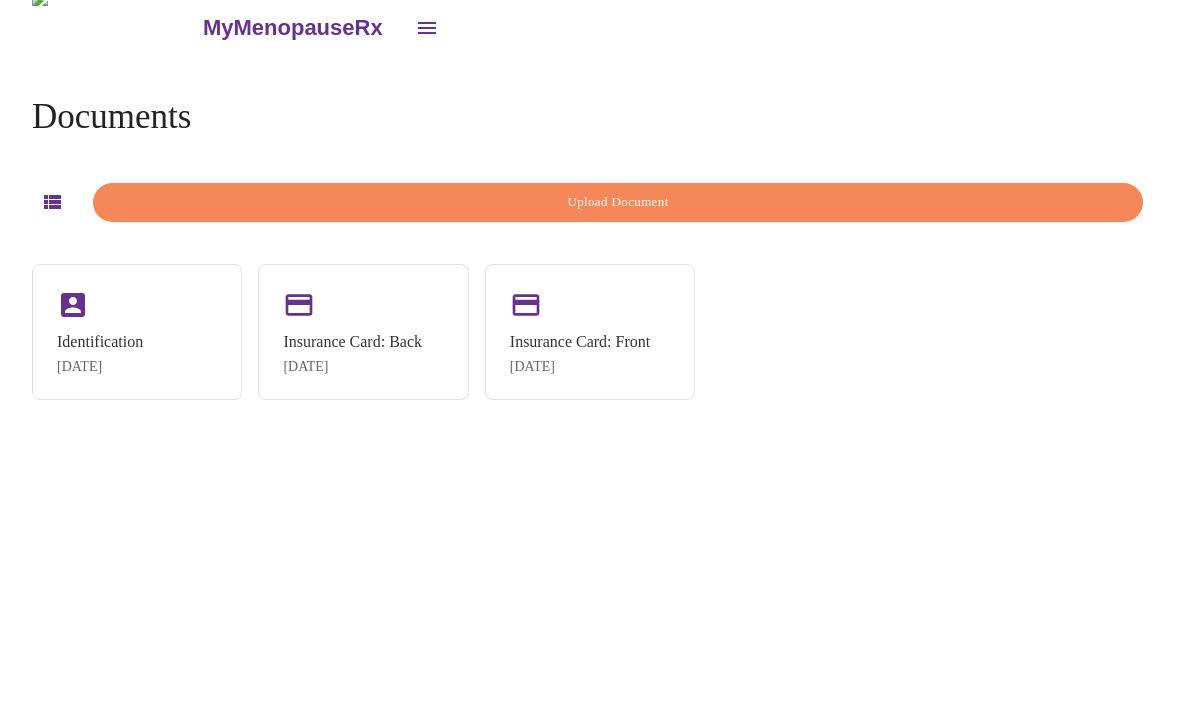 scroll, scrollTop: 0, scrollLeft: 0, axis: both 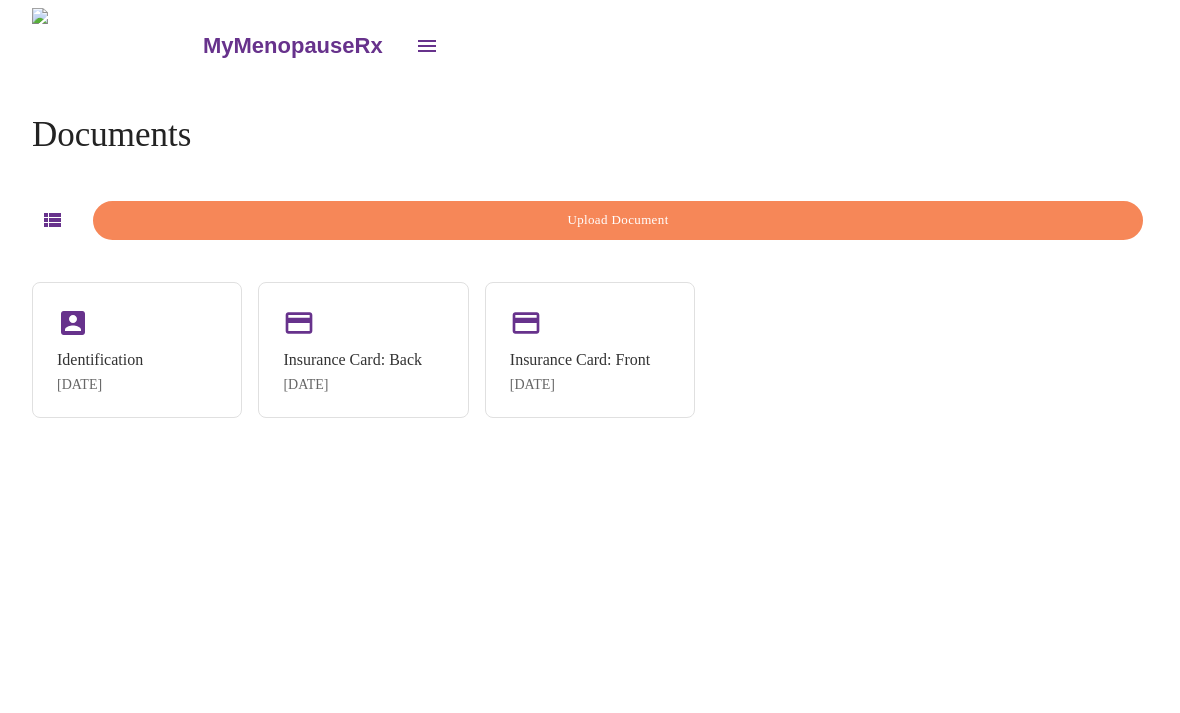 click 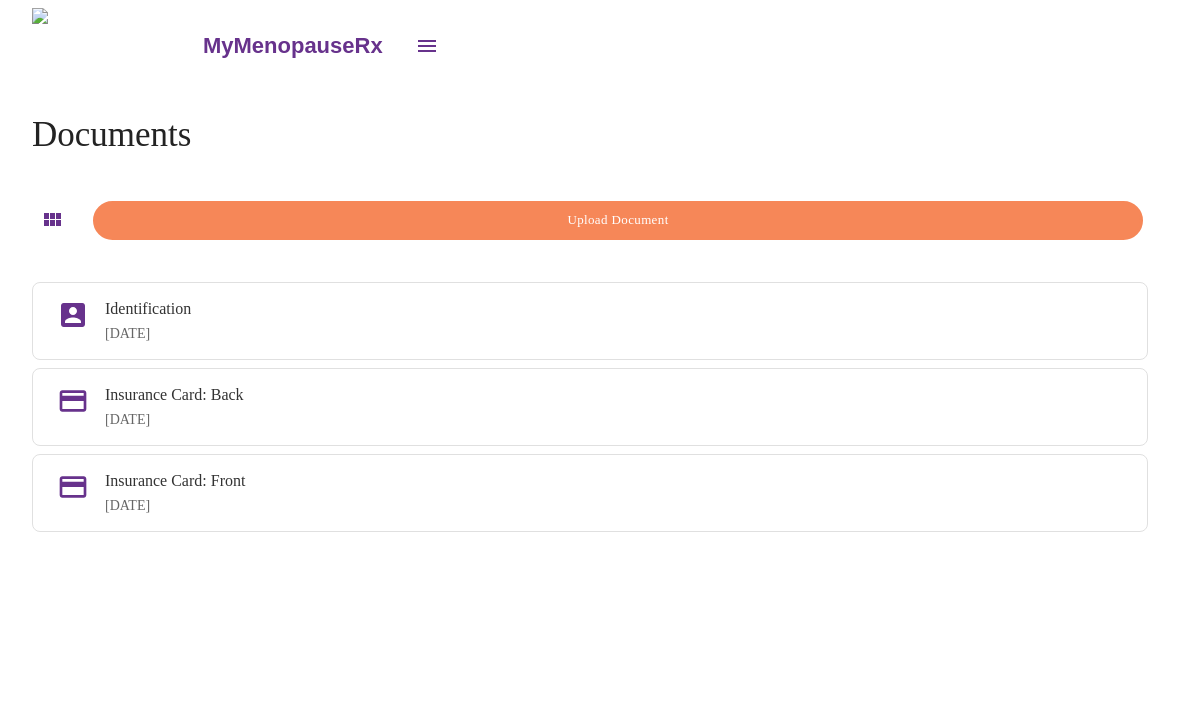 click 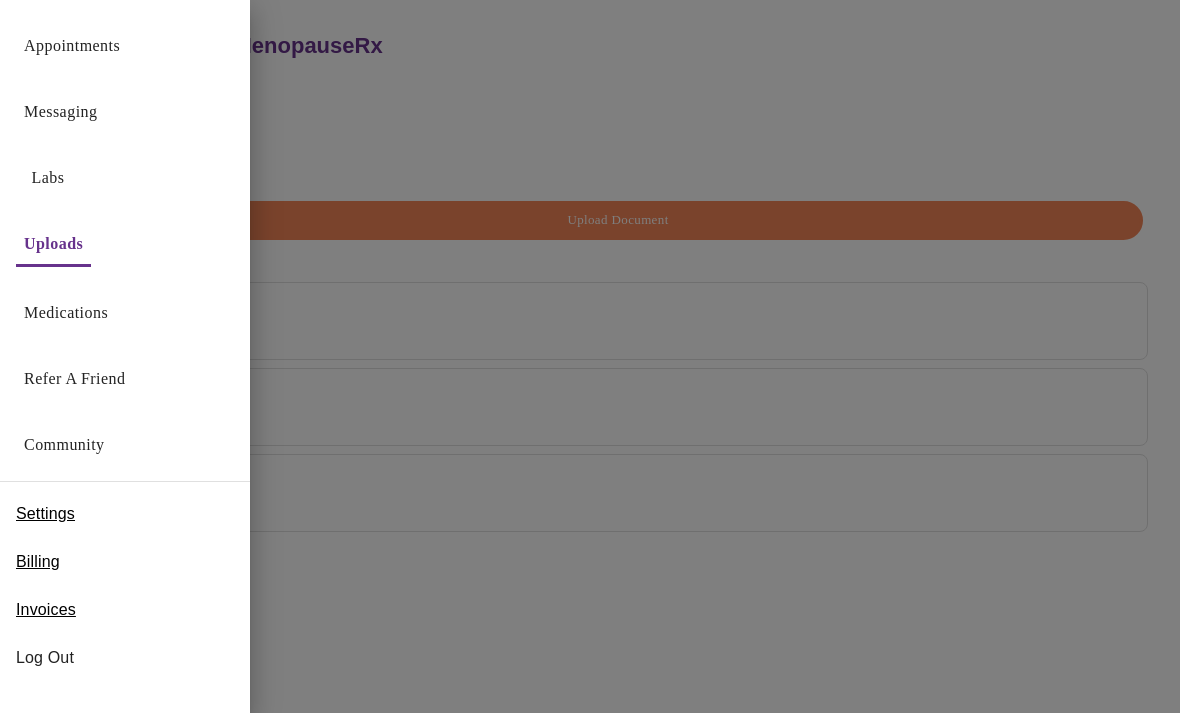 click on "Community" at bounding box center (125, 440) 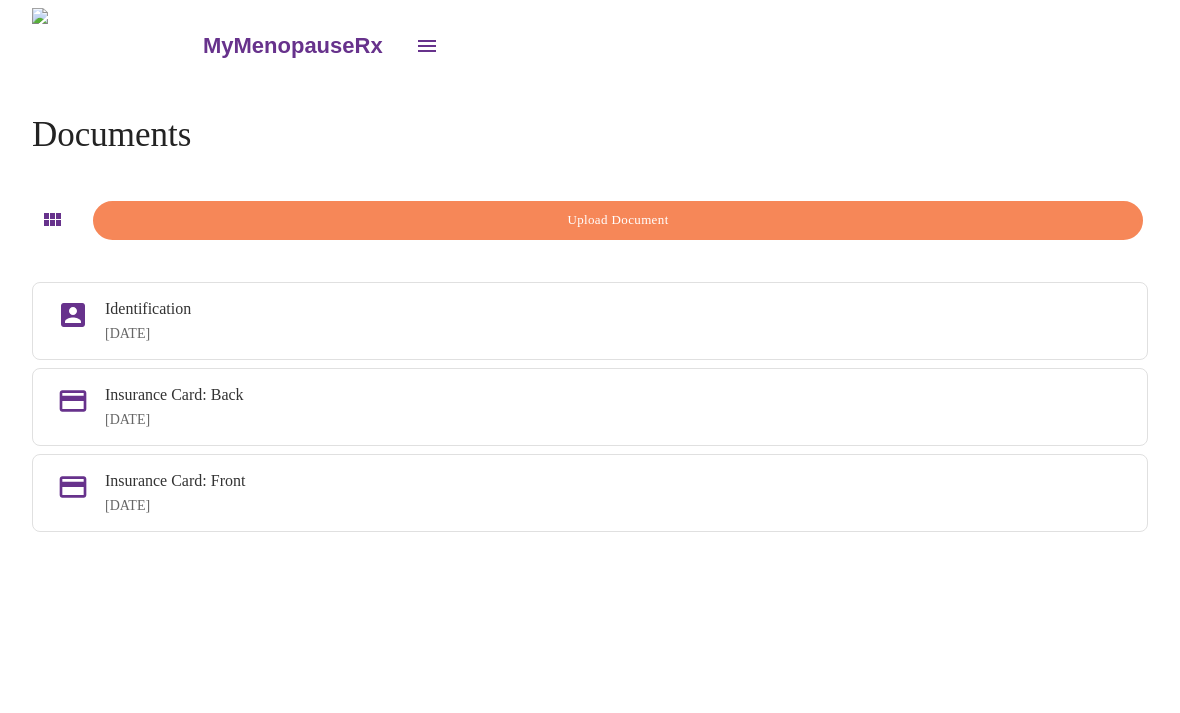click on "MyMenopauseRx" at bounding box center (590, 45) 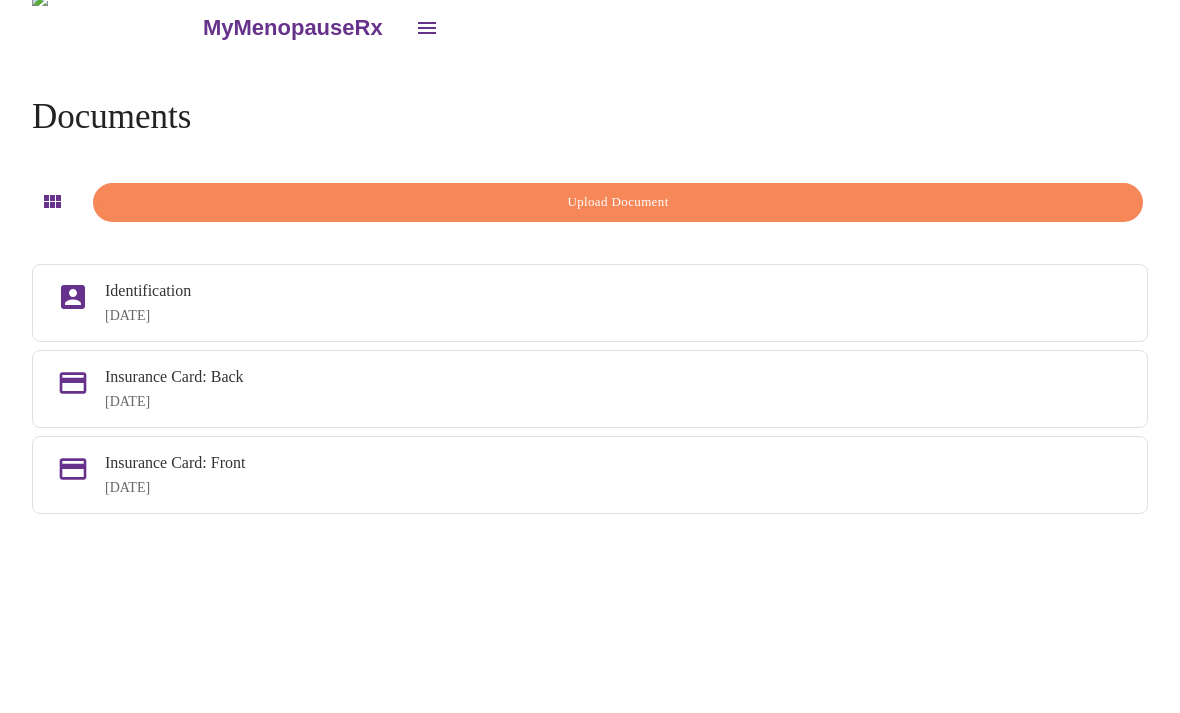 scroll, scrollTop: 0, scrollLeft: 0, axis: both 